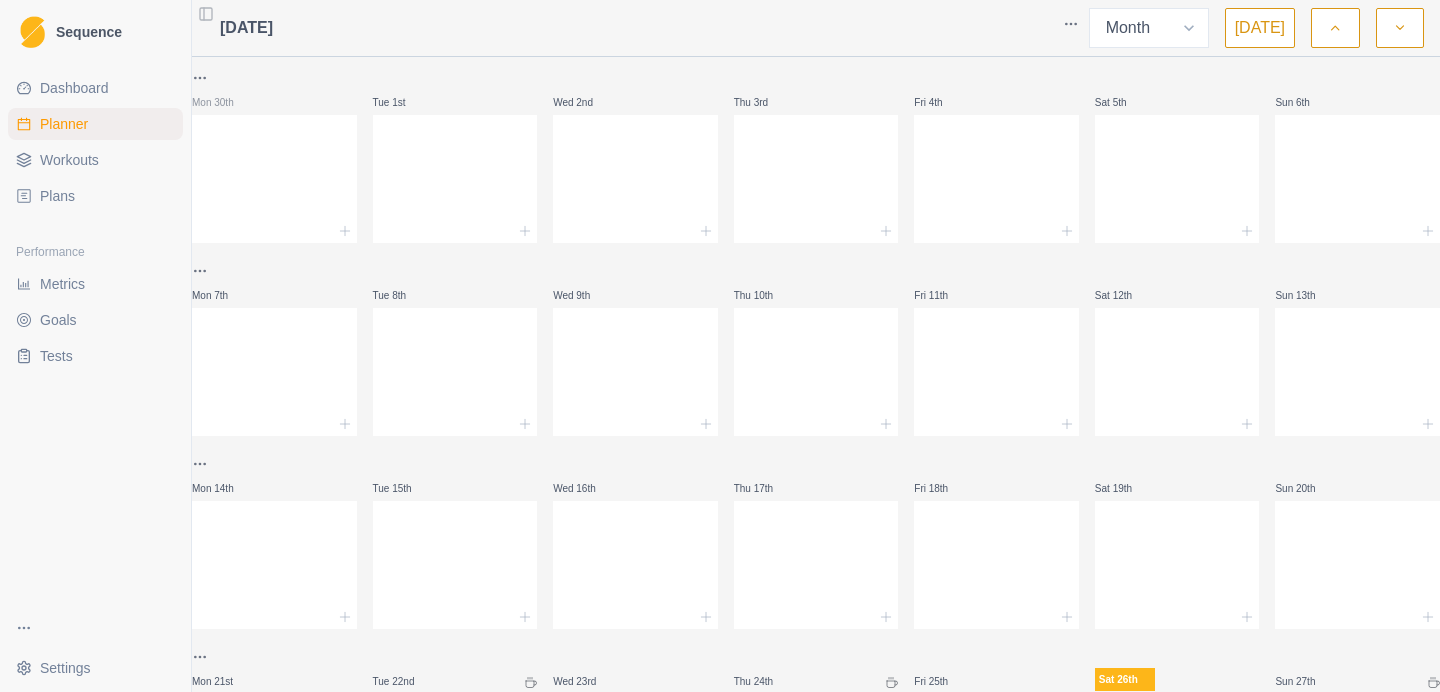select on "month" 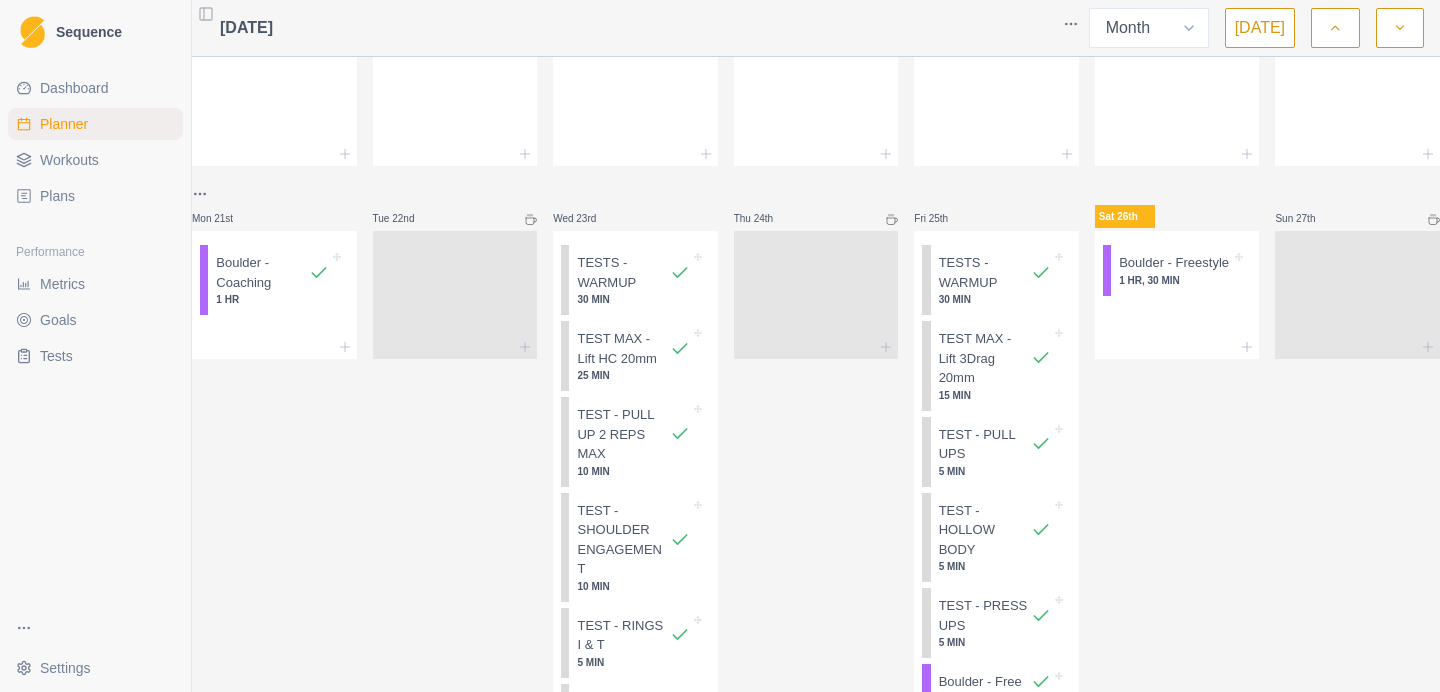 scroll, scrollTop: 450, scrollLeft: 0, axis: vertical 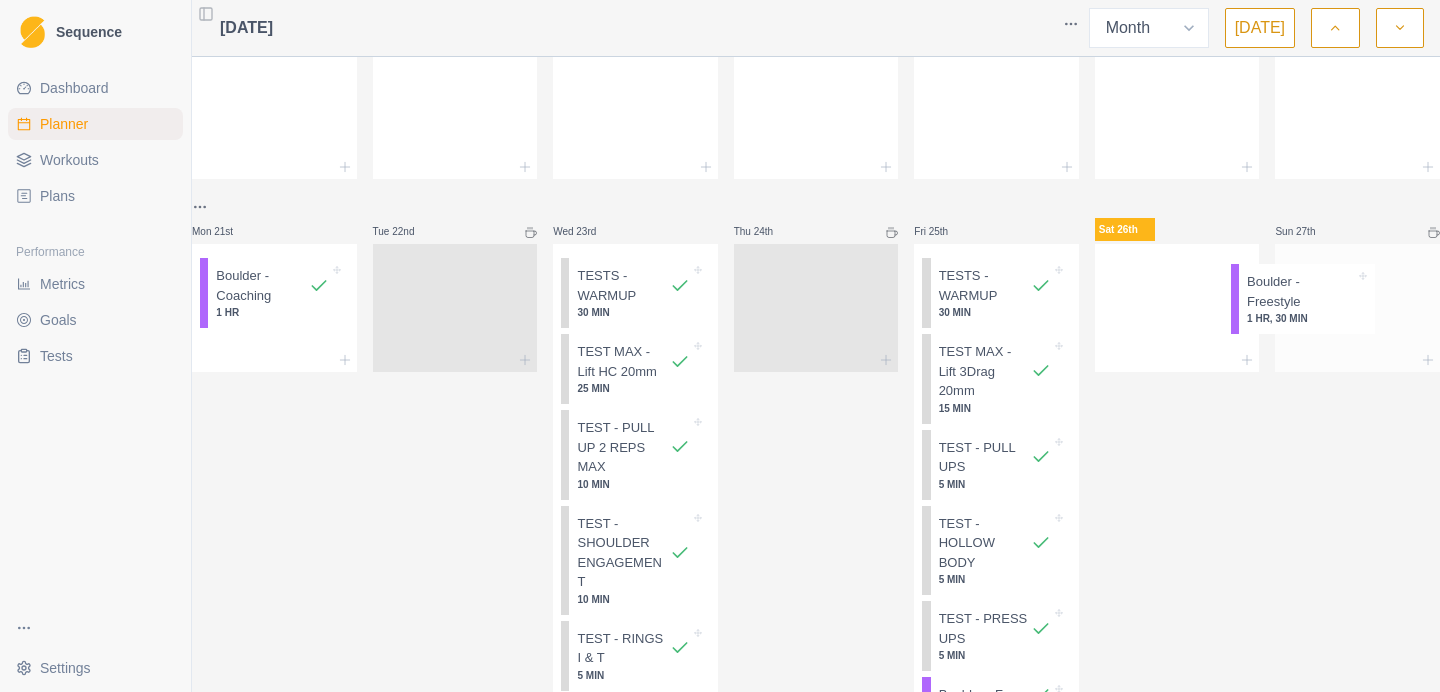 drag, startPoint x: 1168, startPoint y: 290, endPoint x: 1311, endPoint y: 295, distance: 143.08739 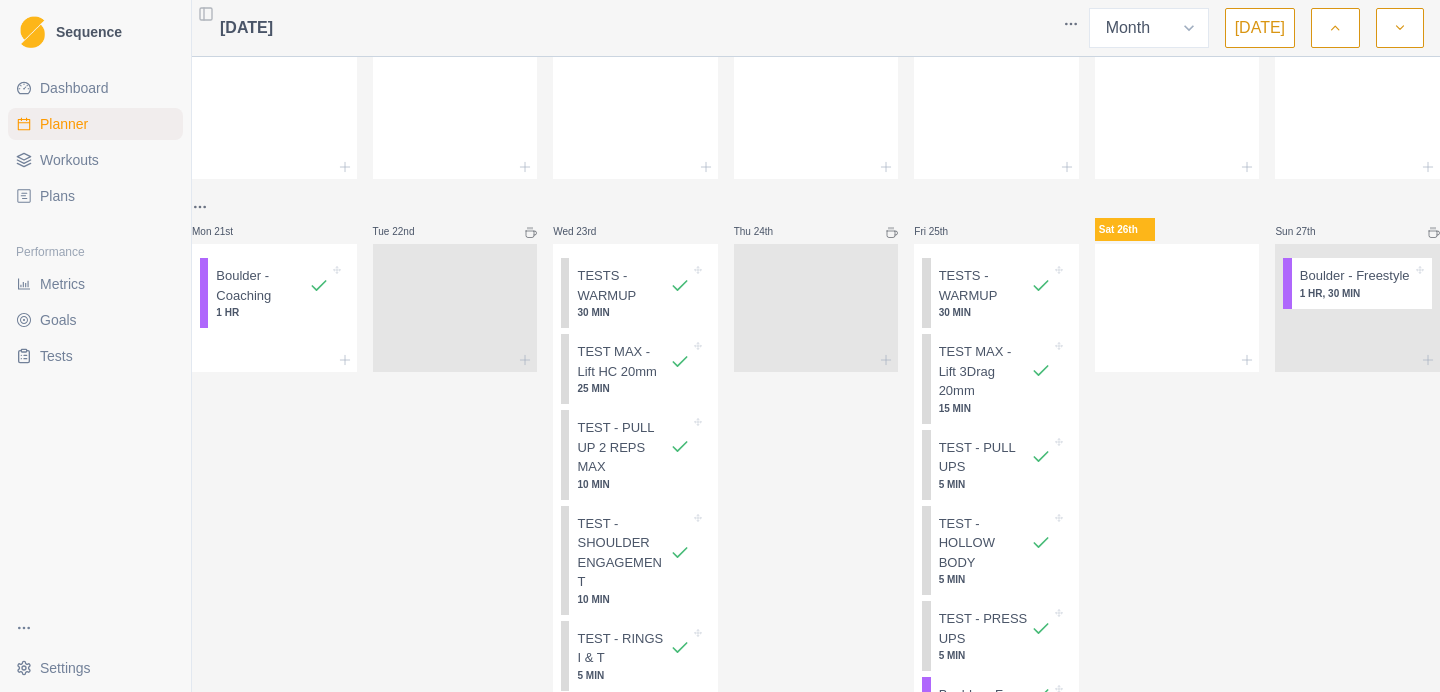 click on "Mon 30th Tue 1st Wed 2nd Thu 3rd Fri 4th Sat 5th Sun 6th Mon 7th Tue 8th Wed 9th Thu 10th Fri 11th Sat 12th Sun 13th Mon 14th Tue 15th Wed 16th Thu 17th Fri 18th Sat 19th Sun 20th Mon 21st Boulder - Coaching 1 HR Tue 22nd Wed 23rd TESTS - WARMUP 30 MIN TEST MAX - Lift HC 20mm 25 MIN TEST - PULL UP 2 REPS MAX 10 MIN TEST - SHOULDER ENGAGEMENT 10 MIN TEST - RINGS I & T 5 MIN TEST - SIDE PLANK 5 MIN Boulder - Free 30 MIN Thu 24th Fri 25th TESTS - WARMUP 30 MIN TEST MAX - Lift 3Drag 20mm 15 MIN TEST - PULL UPS 5 MIN TEST - HOLLOW BODY 5 MIN TEST - PRESS UPS 5 MIN Boulder - Free 30 MIN Sat 26th Sun 27th Boulder - Freestyle 1 HR, 30 MIN Mon 28th Training C Fingers - Max Recruitment HC 20 MIN Warm-up Routine 20 MIN Board - Max 45 MIN [GEOGRAPHIC_DATA] - Slab 15 MIN Pull-Ups - Weighted 10 MIN Bench Press - Barbell 10 MIN Deadlift - Barbell 10 MIN Tue 29th Mobility/Stretchings 20 MIN Wed 30th Training C Finger - Lift 20mm Mixed 20s 20 MIN Warm-up Routine 20 MIN Boulder - Max 30 MIN [GEOGRAPHIC_DATA] - Hover 15 MIN [GEOGRAPHIC_DATA] - Free 30 MIN" at bounding box center (816, 559) 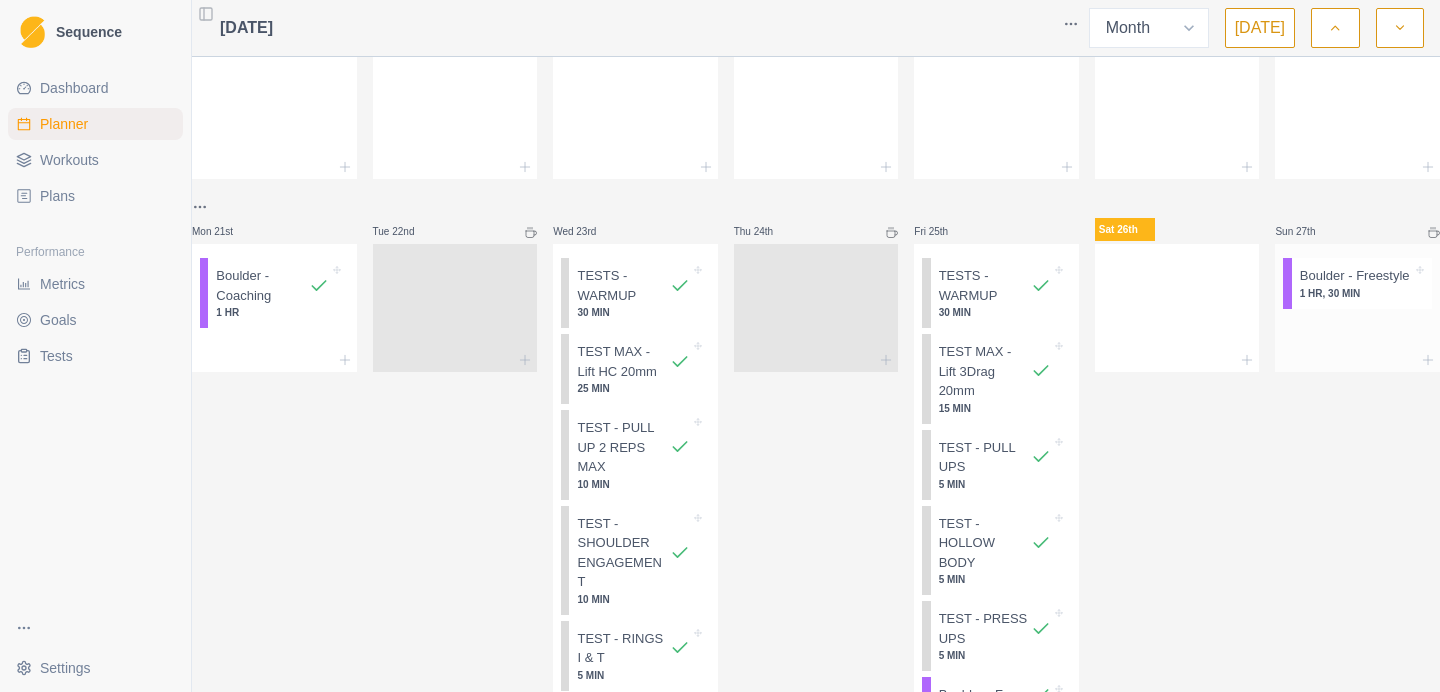 click on "Boulder - Freestyle" at bounding box center [1355, 276] 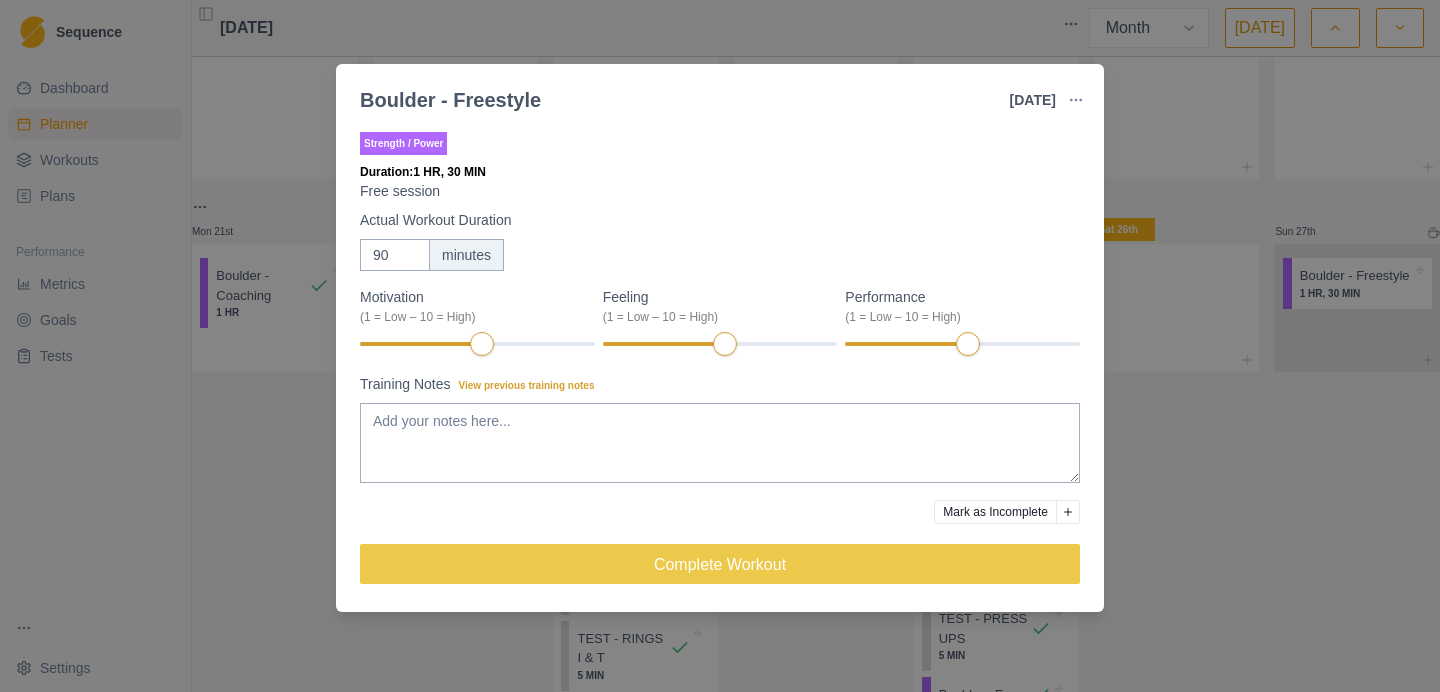 click on "Training Notes View previous training notes" at bounding box center [714, 384] 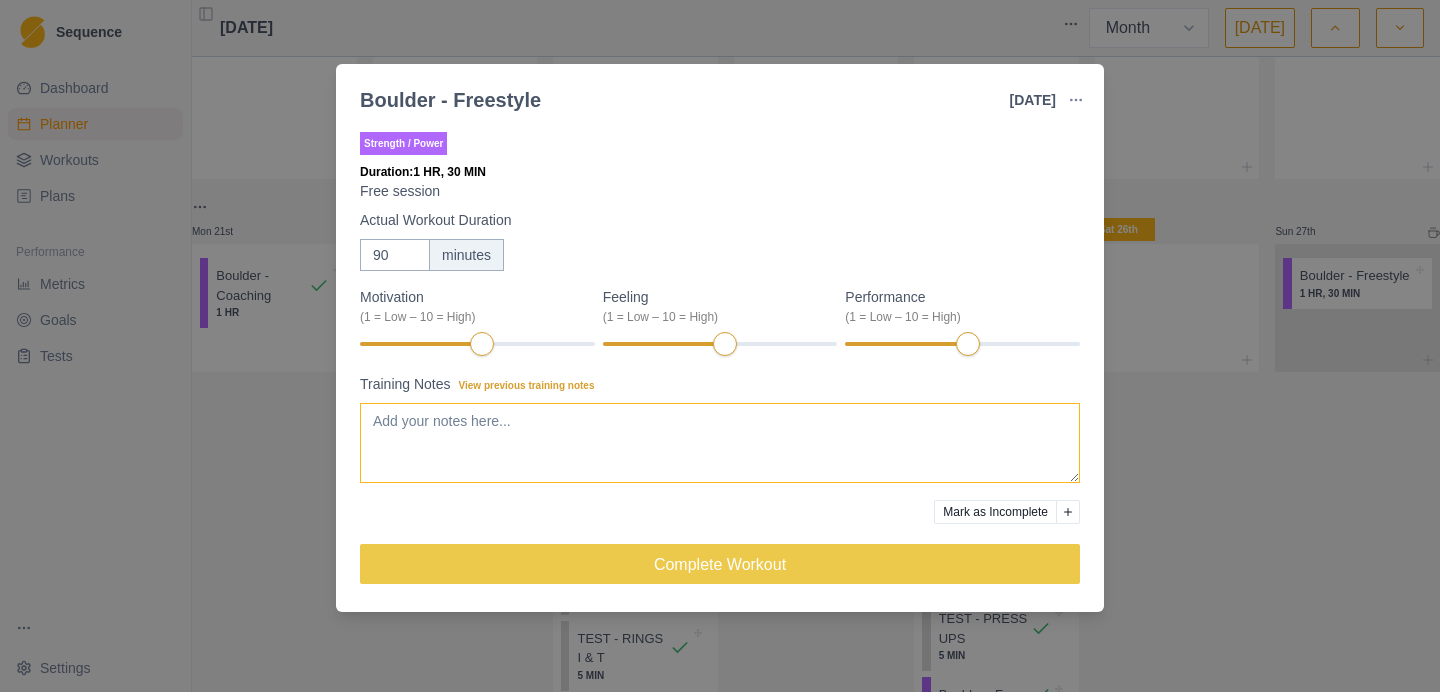 click on "Training Notes View previous training notes" at bounding box center [720, 443] 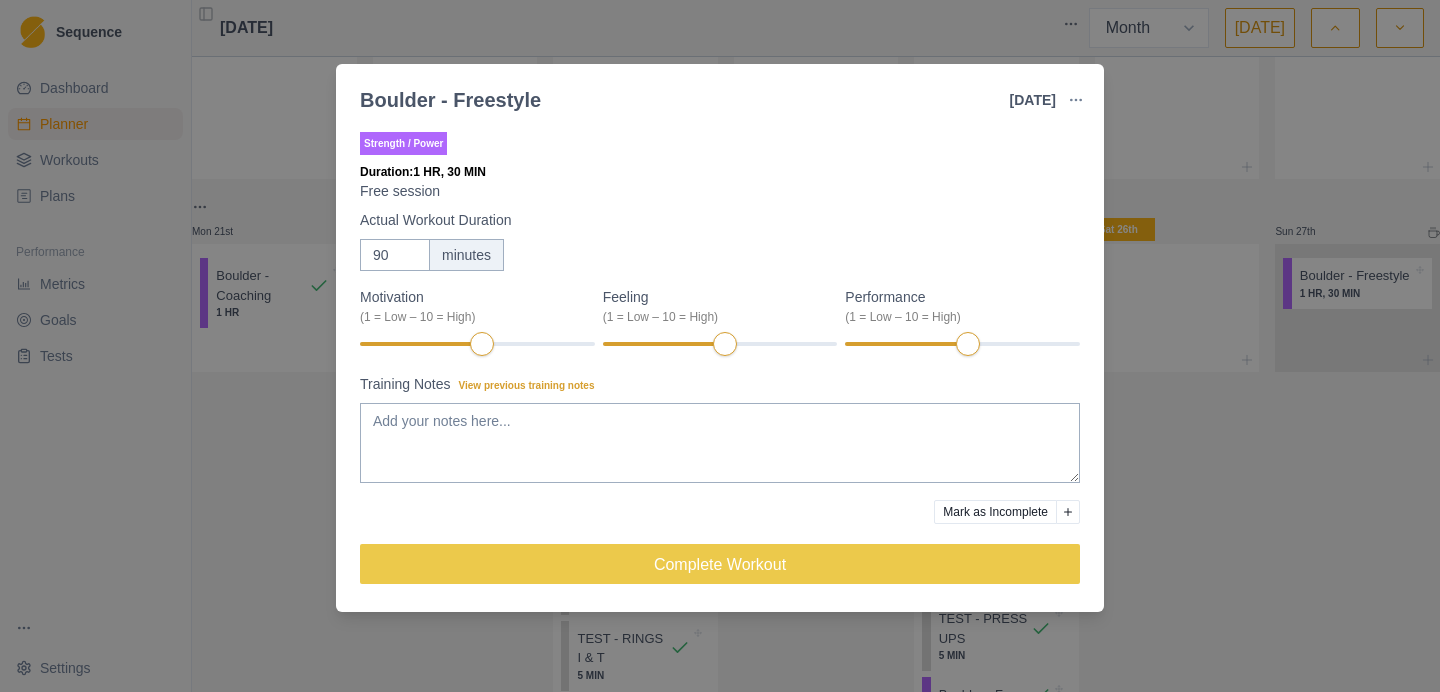 click on "Training Notes View previous training notes" at bounding box center [714, 384] 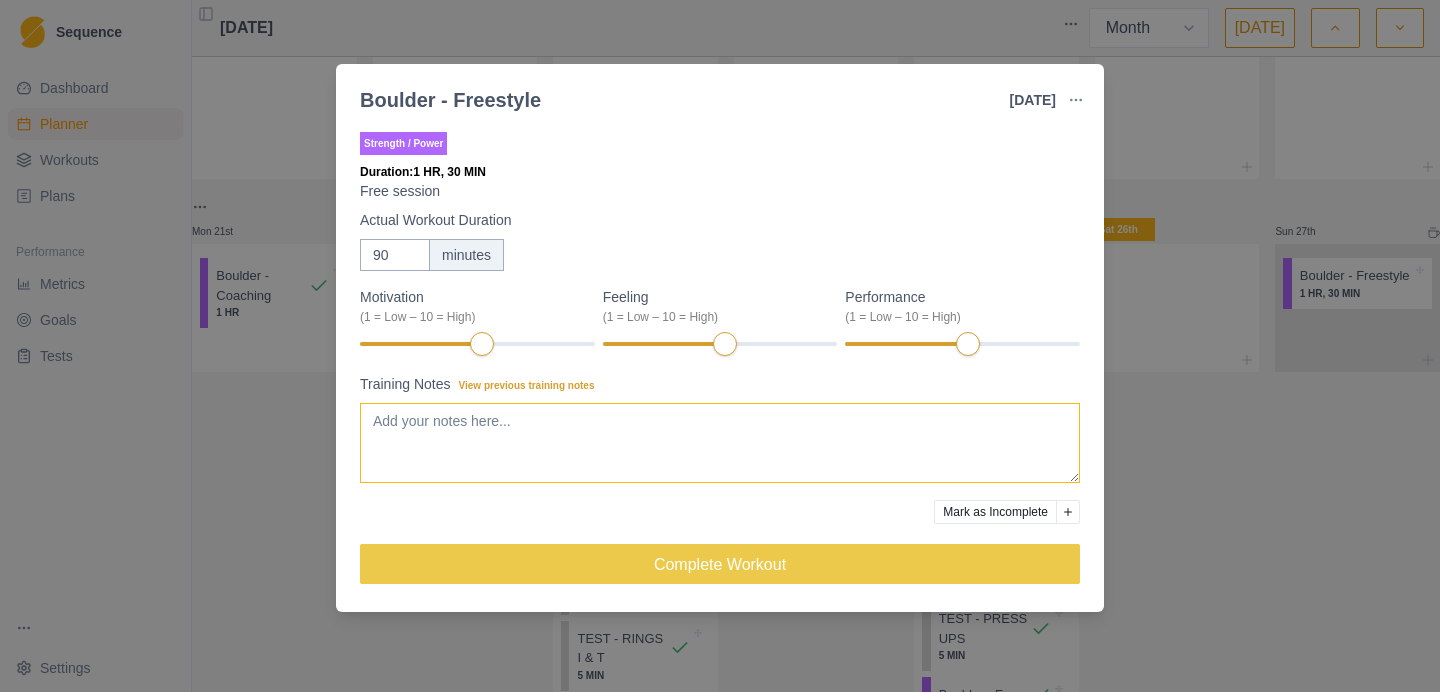 click on "Training Notes View previous training notes" at bounding box center (720, 443) 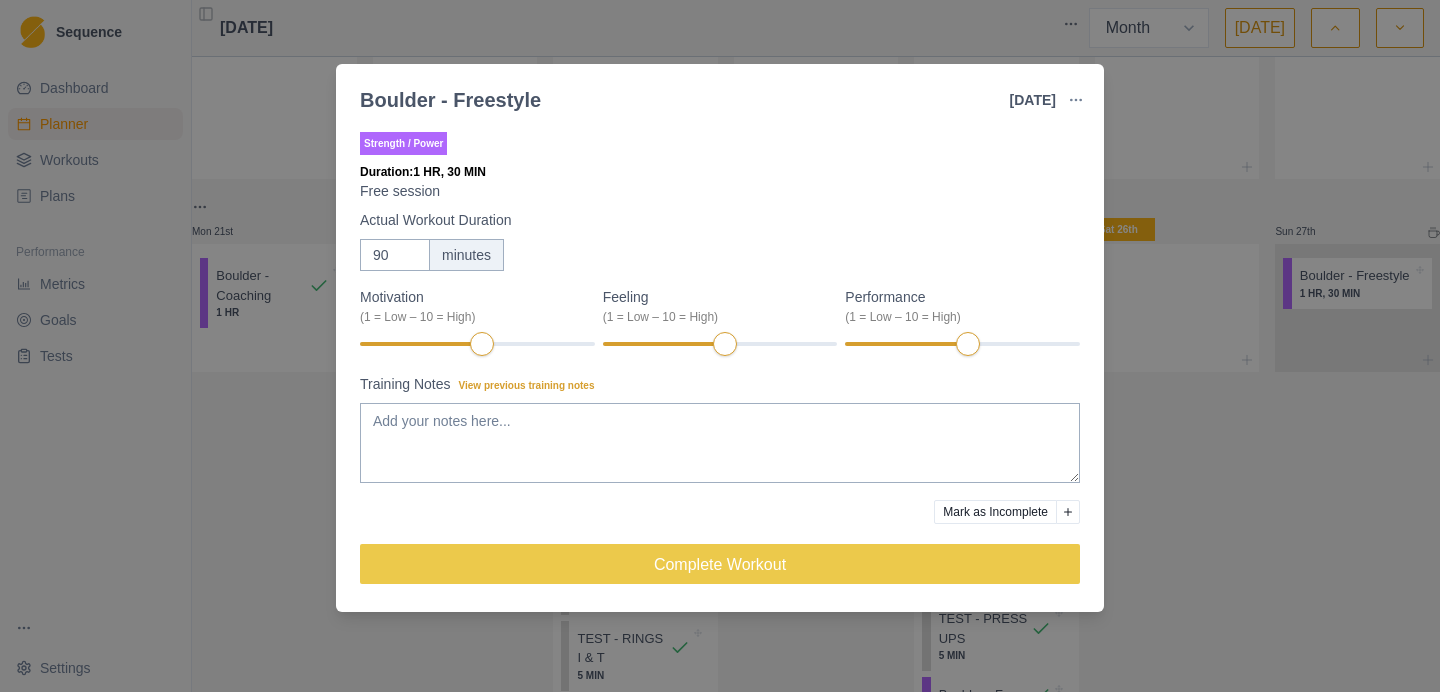 click on "Training Notes View previous training notes" at bounding box center (714, 384) 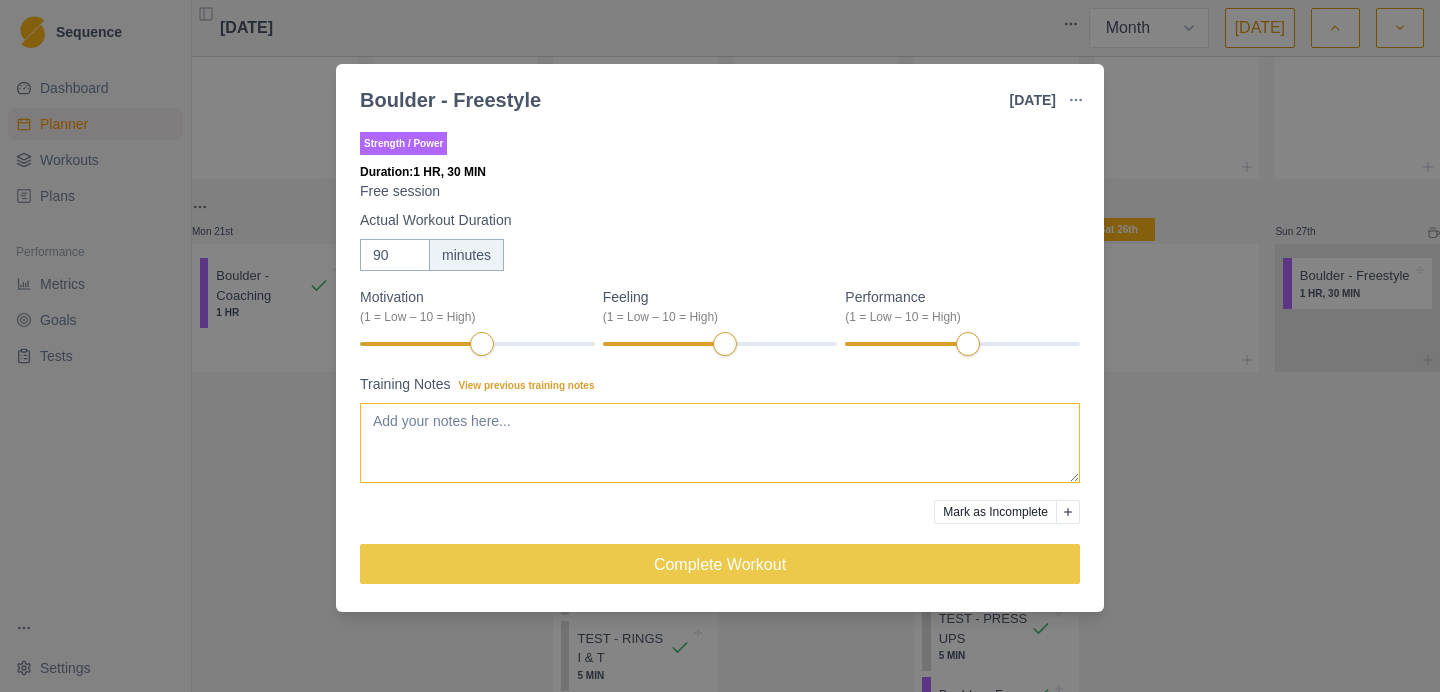 click on "Training Notes View previous training notes" at bounding box center [720, 443] 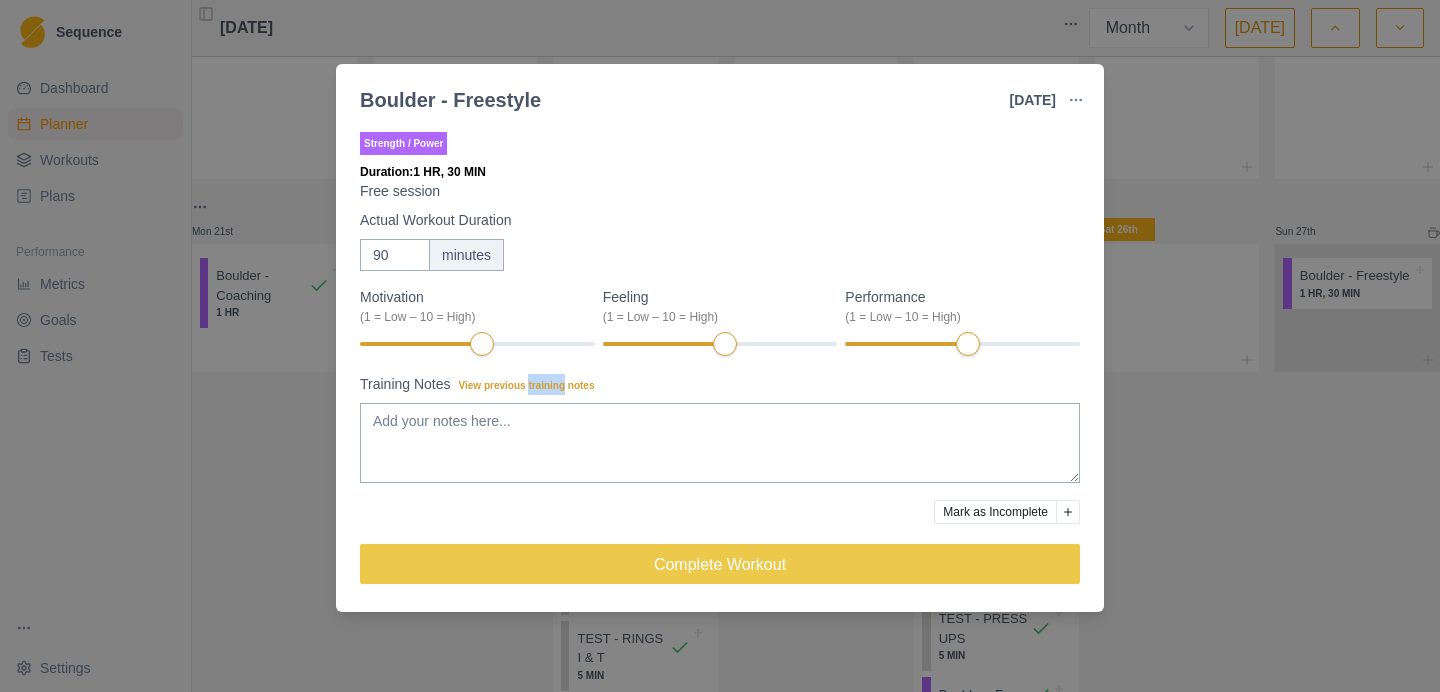 click on "Training Notes View previous training notes" at bounding box center [714, 384] 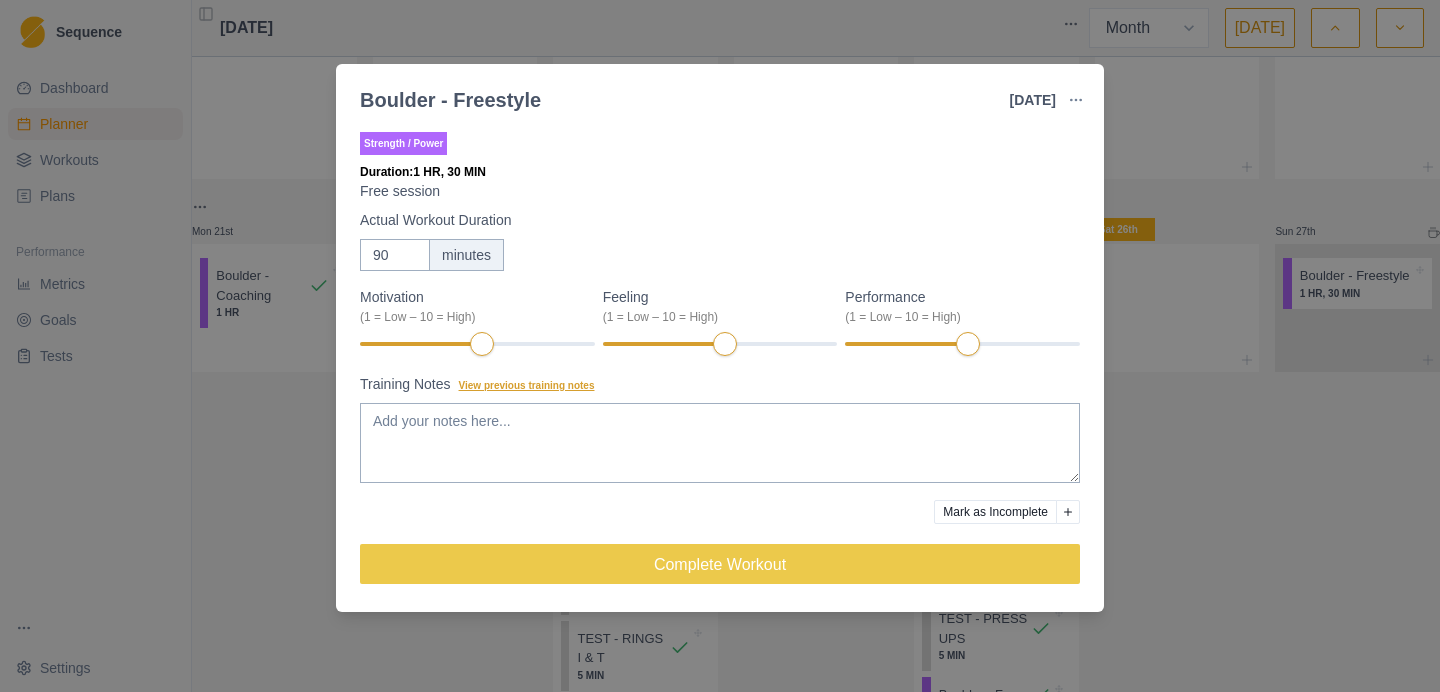 click on "View previous training notes" at bounding box center (527, 385) 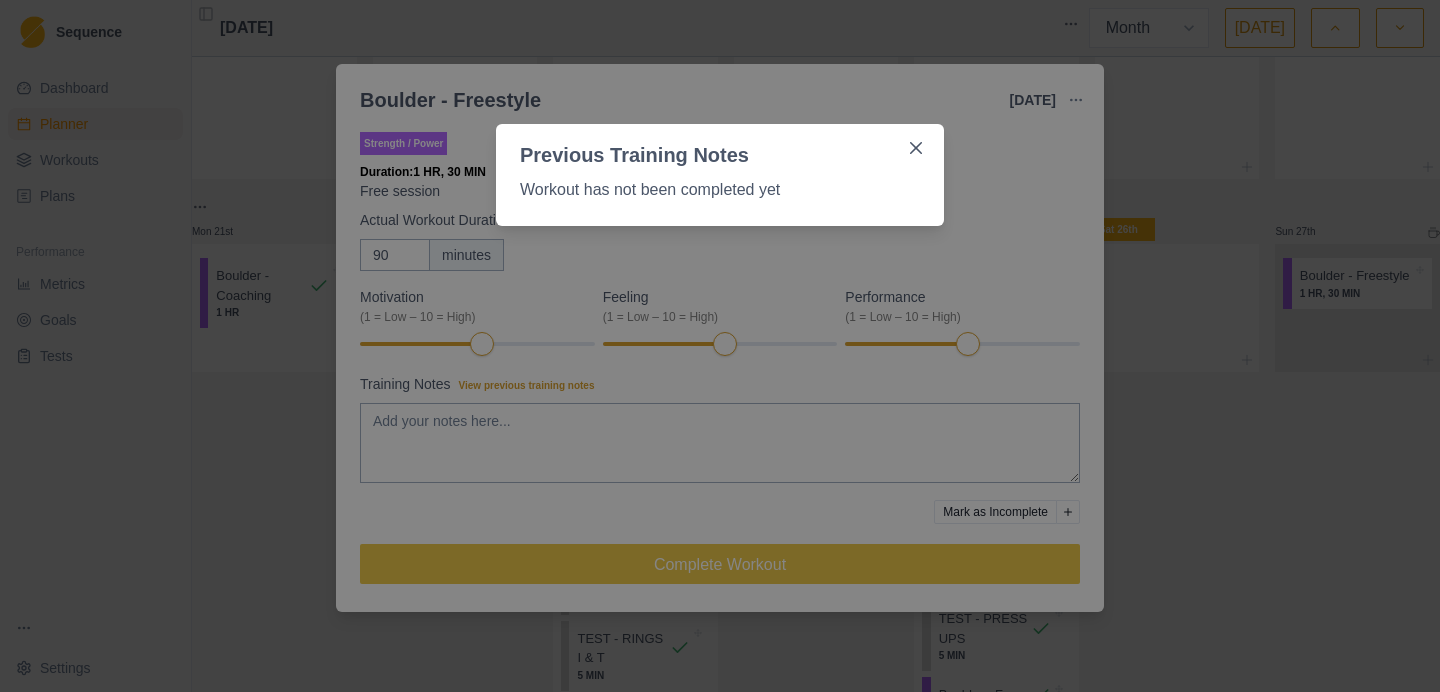 click on "Previous Training Notes Workout has not been completed yet" at bounding box center (720, 346) 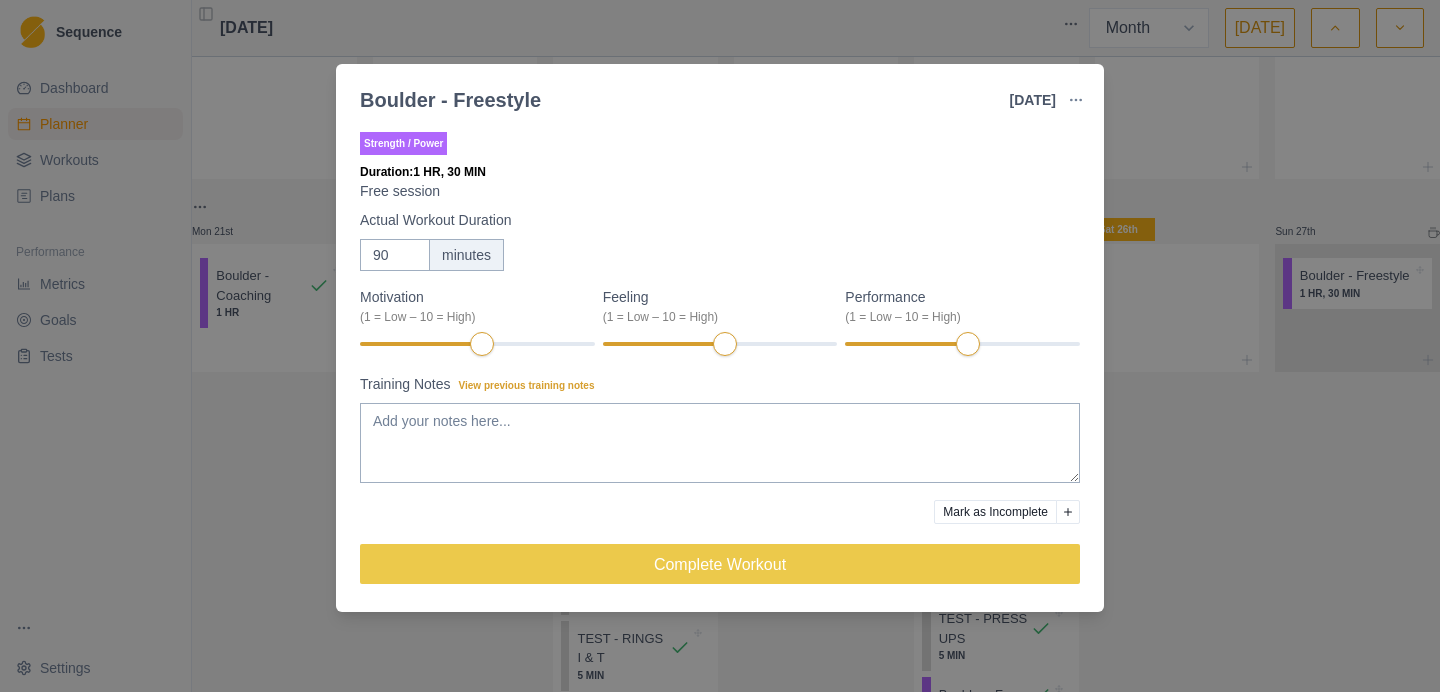 click on "Boulder - Freestyle [DATE] Link To Goal View Workout Metrics Edit Original Workout Reschedule Workout Remove From Schedule Strength / Power Duration:  1 HR, 30 MIN Free session Actual Workout Duration 90 minutes Motivation (1 = Low – 10 = High) Feeling (1 = Low – 10 = High) Performance (1 = Low – 10 = High) Training Notes View previous training notes Mark as Incomplete Complete Workout" at bounding box center (720, 346) 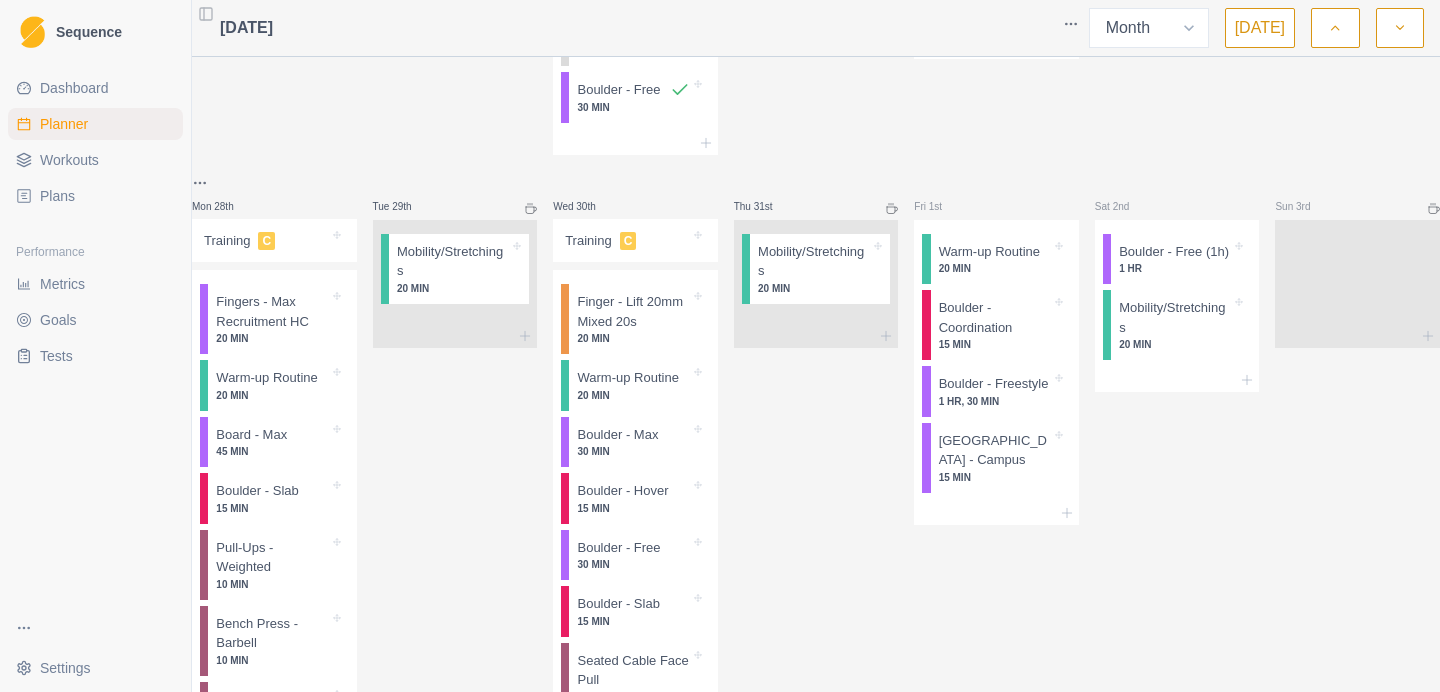 scroll, scrollTop: 1337, scrollLeft: 0, axis: vertical 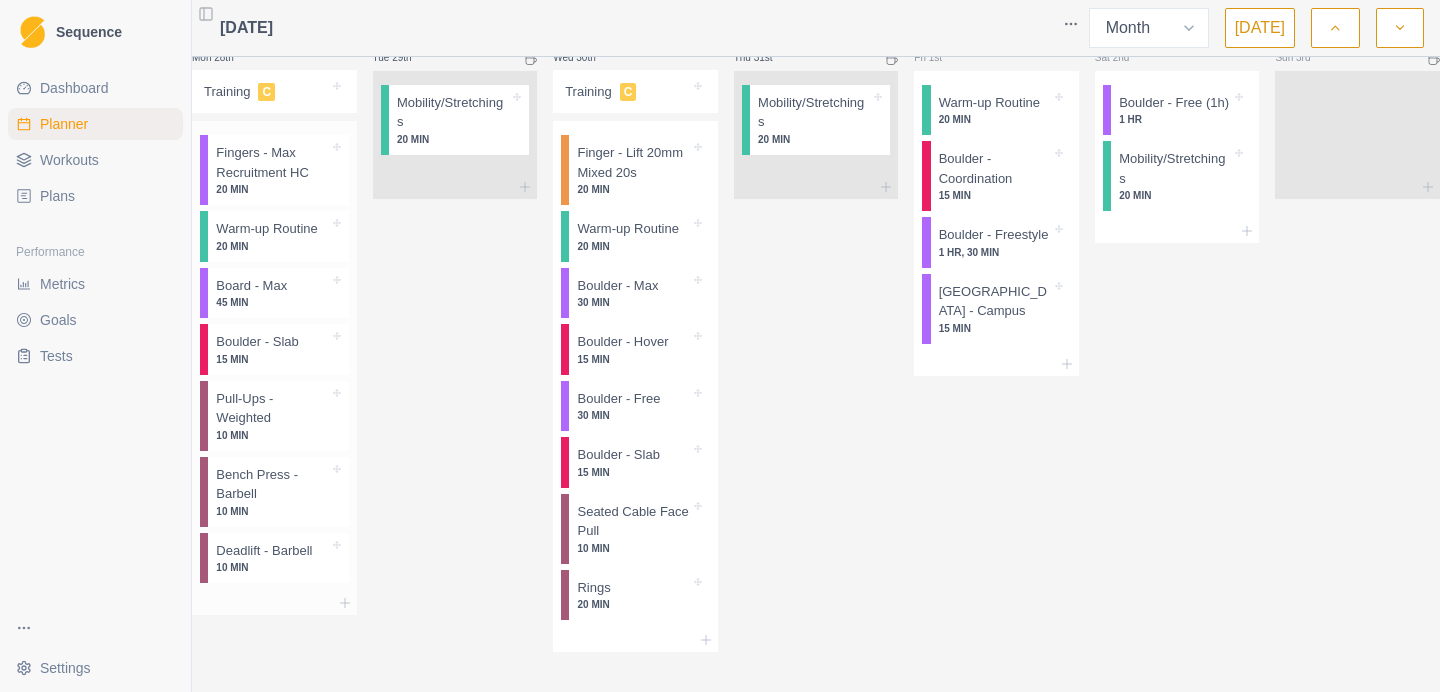 click on "Board - Max" at bounding box center (251, 286) 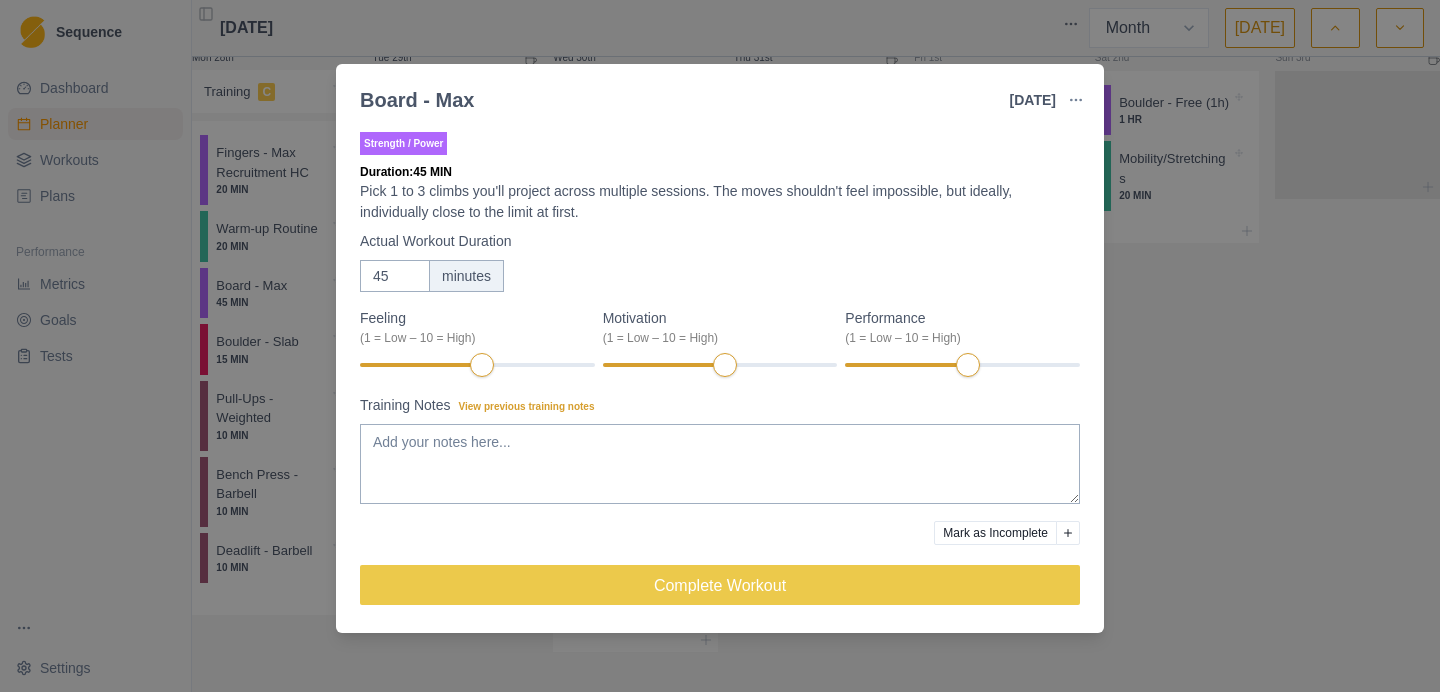 click on "Board - Max [DATE] Link To Goal View Workout Metrics Edit Original Workout Reschedule Workout Remove From Schedule Strength / Power Duration:  45 MIN Pick 1 to 3 climbs you'll project across multiple sessions. The moves shouldn't feel impossible, but ideally, individually close to the limit at first. Actual Workout Duration 45 minutes Feeling (1 = Low – 10 = High) Motivation (1 = Low – 10 = High) Performance (1 = Low – 10 = High) Training Notes View previous training notes Mark as Incomplete Complete Workout" at bounding box center [720, 346] 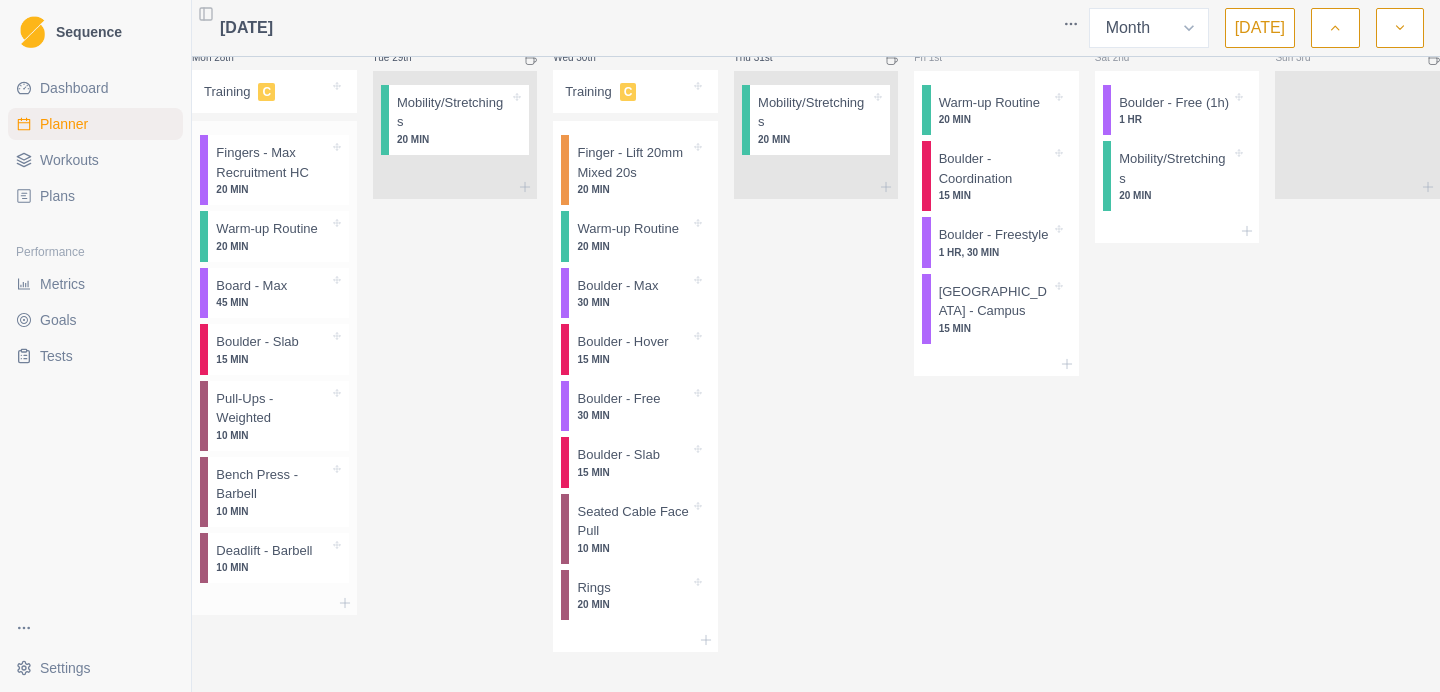 click on "45 MIN" at bounding box center [272, 302] 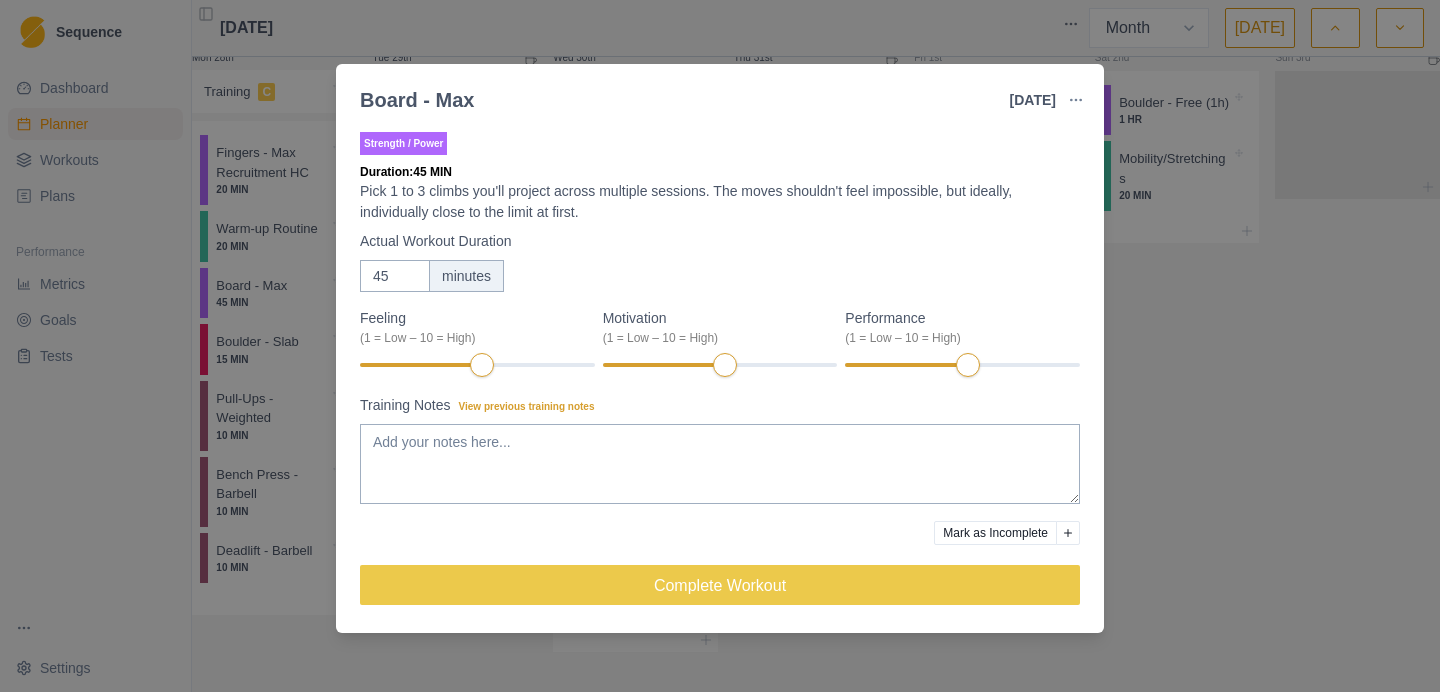 click on "Board - Max [DATE] Link To Goal View Workout Metrics Edit Original Workout Reschedule Workout Remove From Schedule Strength / Power Duration:  45 MIN Pick 1 to 3 climbs you'll project across multiple sessions. The moves shouldn't feel impossible, but ideally, individually close to the limit at first. Actual Workout Duration 45 minutes Feeling (1 = Low – 10 = High) Motivation (1 = Low – 10 = High) Performance (1 = Low – 10 = High) Training Notes View previous training notes Mark as Incomplete Complete Workout" at bounding box center [720, 346] 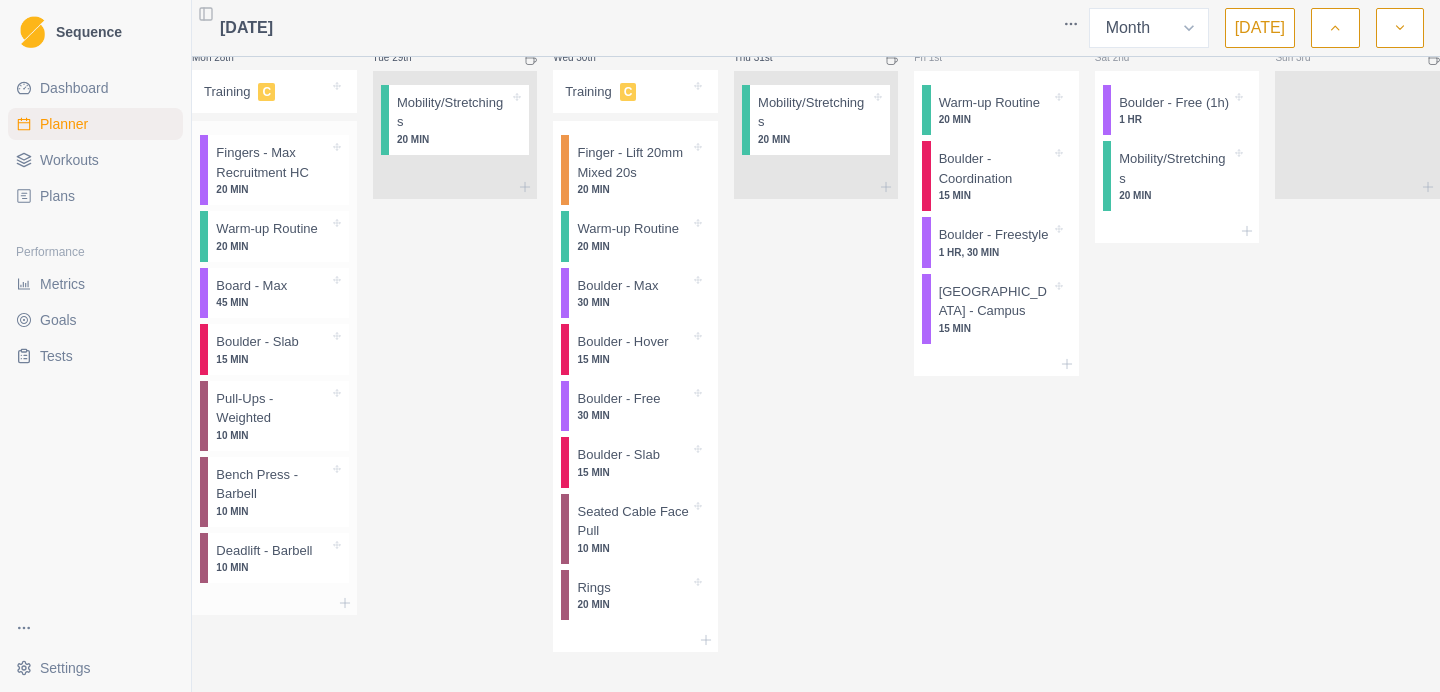 click on "Pull-Ups - Weighted" at bounding box center (272, 408) 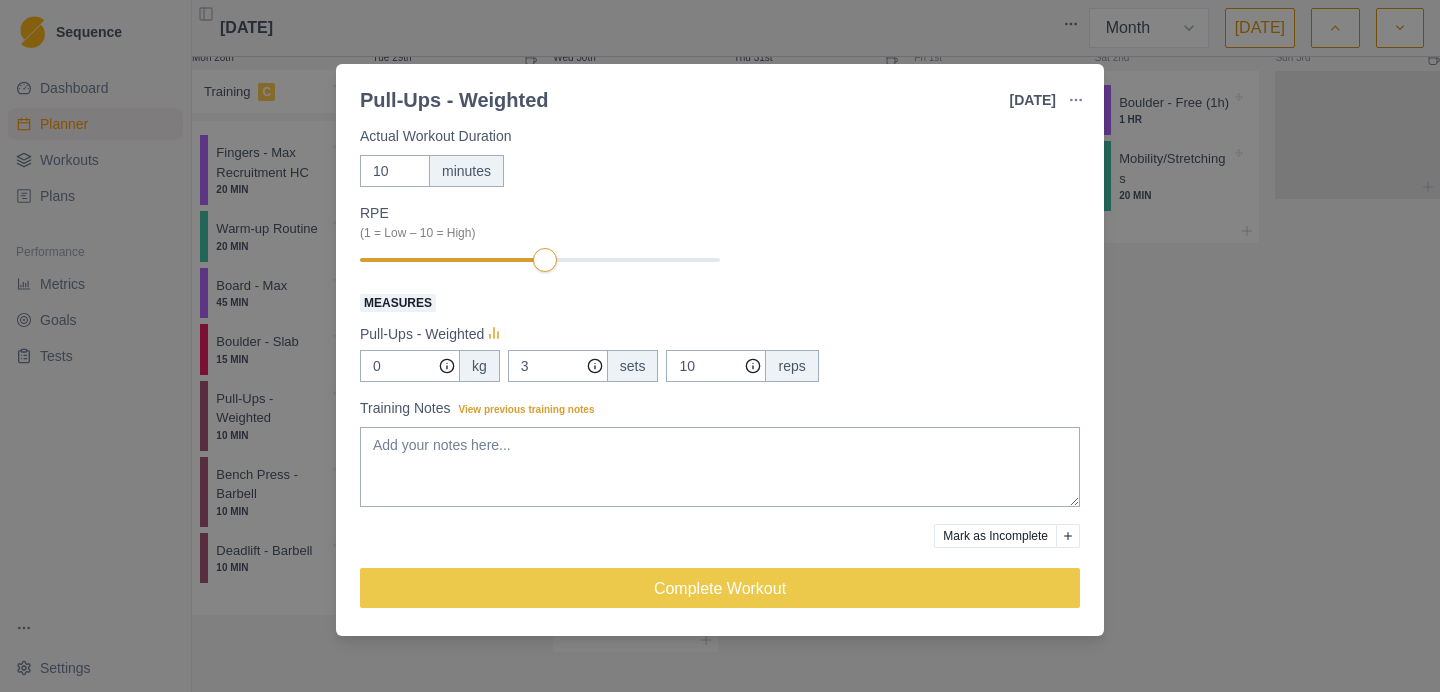 scroll, scrollTop: 0, scrollLeft: 0, axis: both 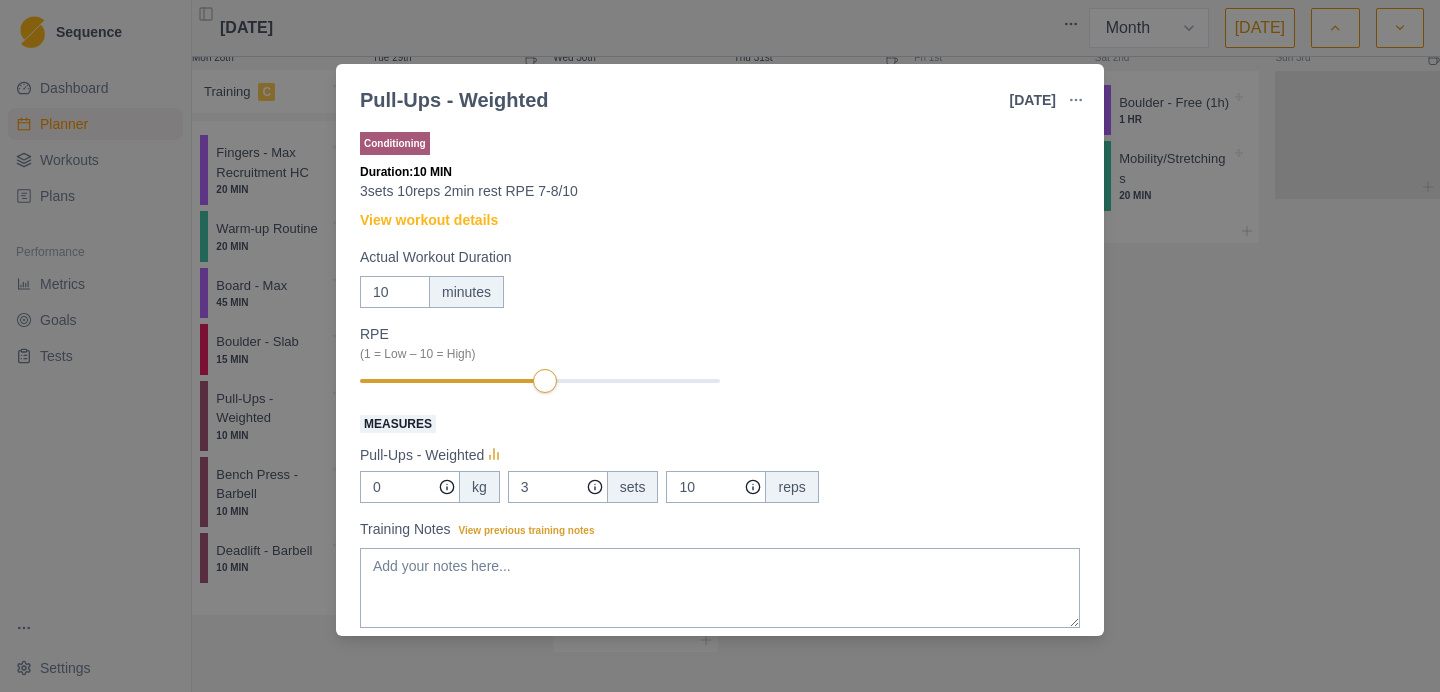 click on "Pull-Ups - Weighted [DATE] Link To Goal View Workout Metrics Edit Original Workout Reschedule Workout Remove From Schedule Conditioning Duration:  10 MIN 3sets
10reps
2min rest
RPE 7-8/10 View workout details Actual Workout Duration 10 minutes RPE (1 = Low – 10 = High) Measures Pull-Ups - Weighted 0 kg 3 sets 10 reps Training Notes View previous training notes Mark as Incomplete Complete Workout" at bounding box center (720, 346) 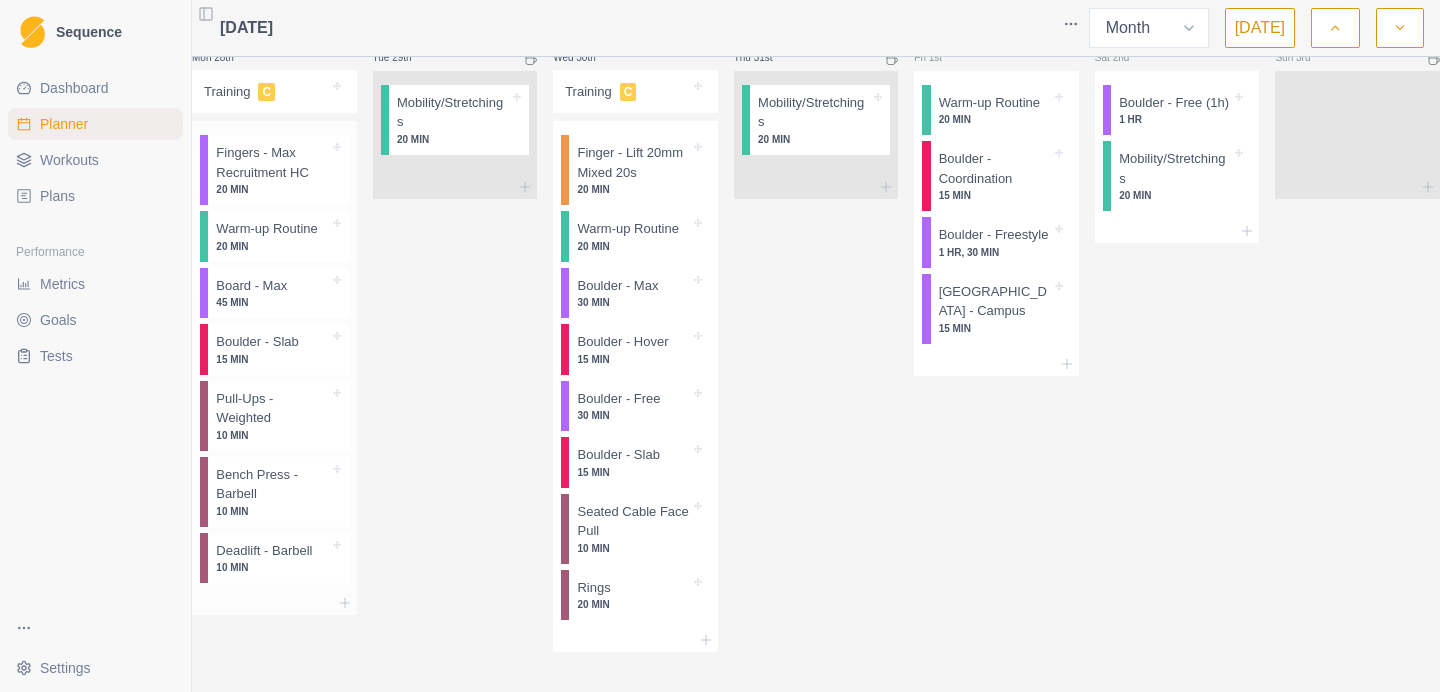 click on "10 MIN" at bounding box center (272, 511) 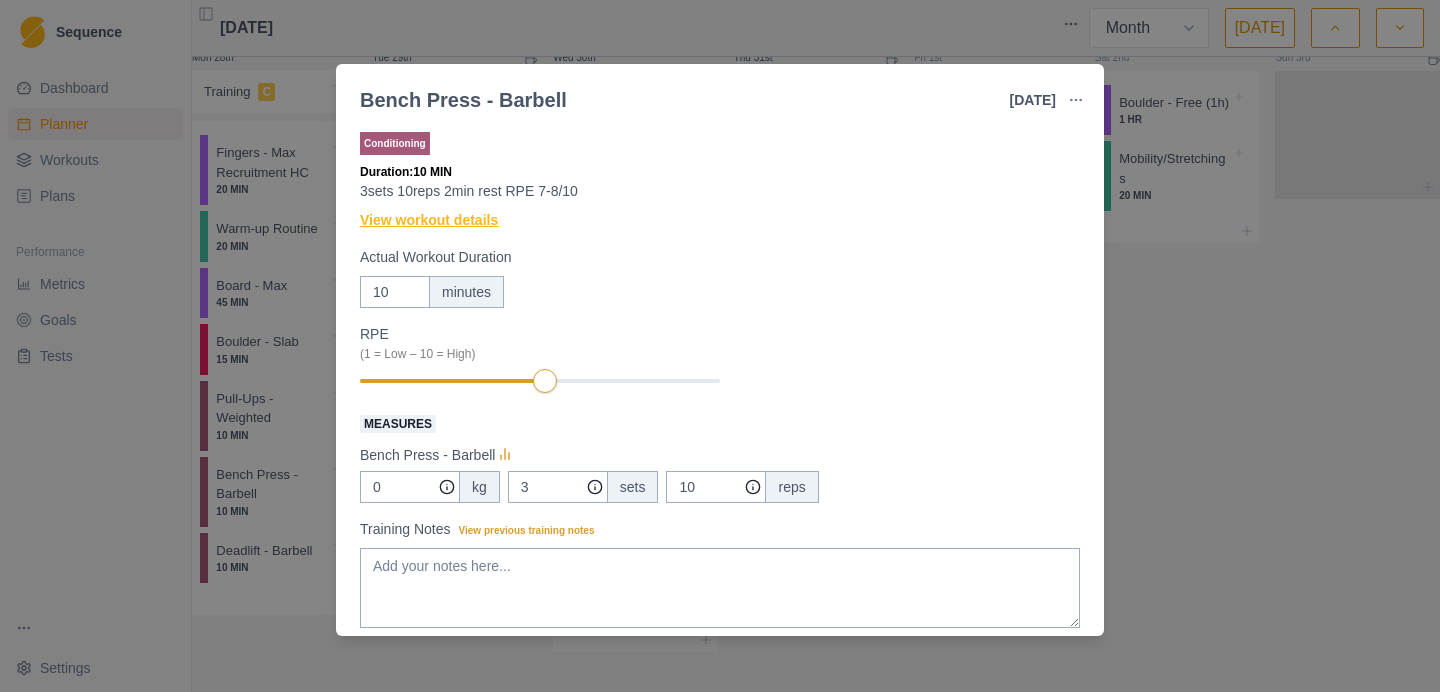click on "View workout details" at bounding box center (429, 220) 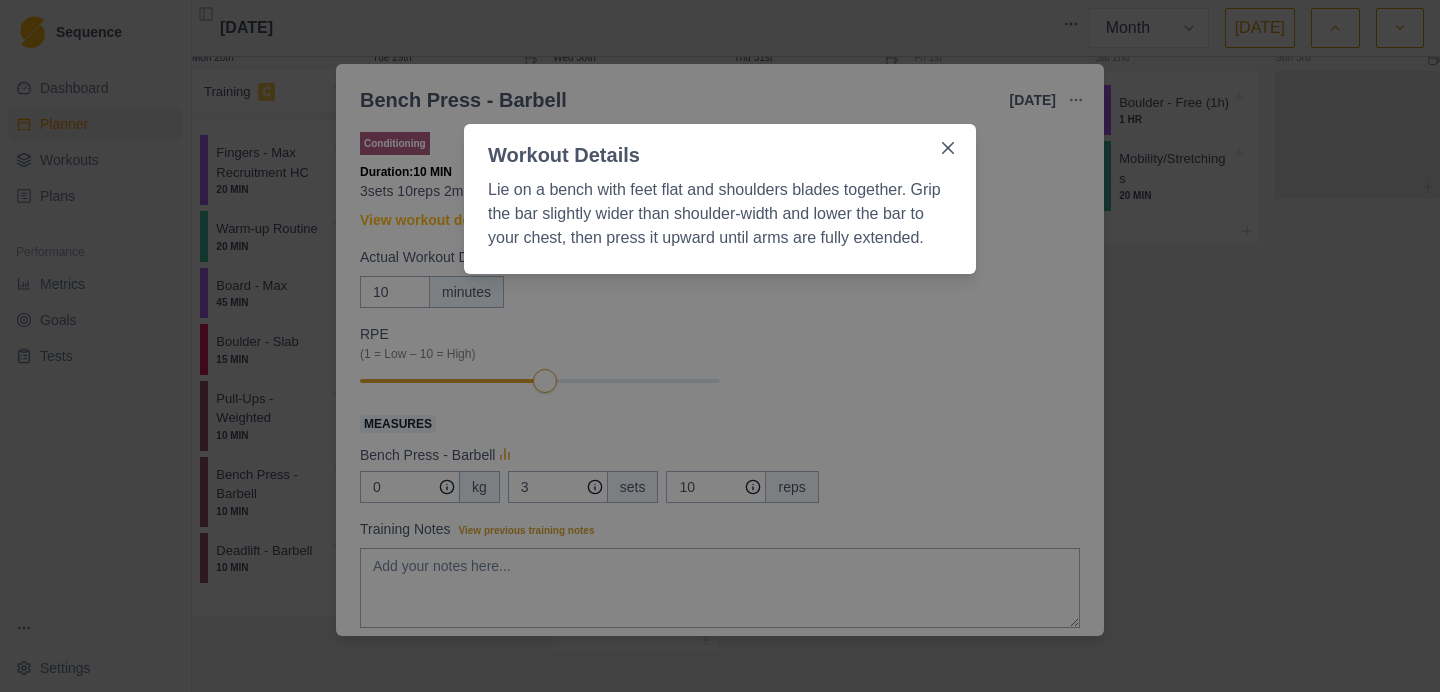 click on "Workout Details Lie on a bench with feet flat and shoulders blades together. Grip the bar slightly wider than shoulder-width and lower the bar to your chest, then press it upward until arms are fully extended." at bounding box center [720, 346] 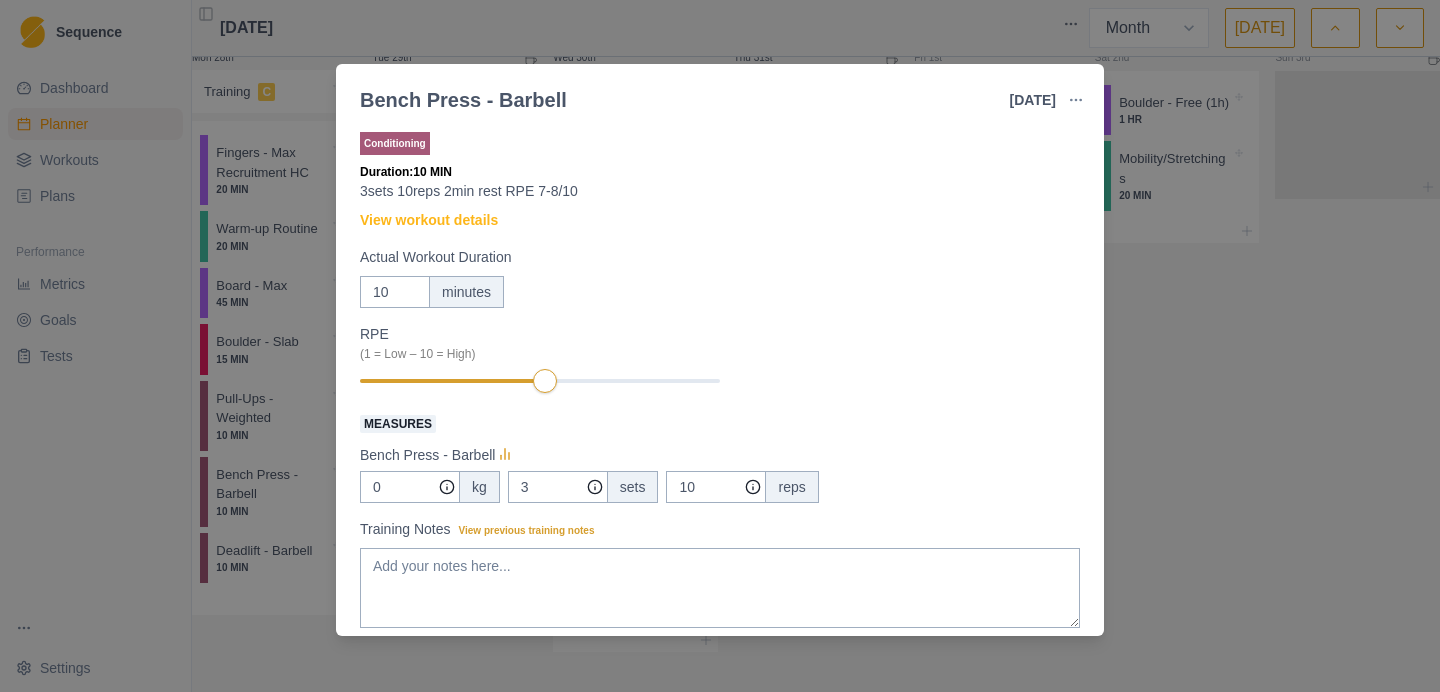 click on "Bench Press - Barbell [DATE] Link To Goal View Workout Metrics Edit Original Workout Reschedule Workout Remove From Schedule Conditioning Duration:  10 MIN 3sets
10reps
2min rest
RPE 7-8/10 View workout details Actual Workout Duration 10 minutes RPE (1 = Low – 10 = High) Measures Bench Press - Barbell 0 kg 3 sets 10 reps Training Notes View previous training notes Mark as Incomplete Complete Workout" at bounding box center (720, 346) 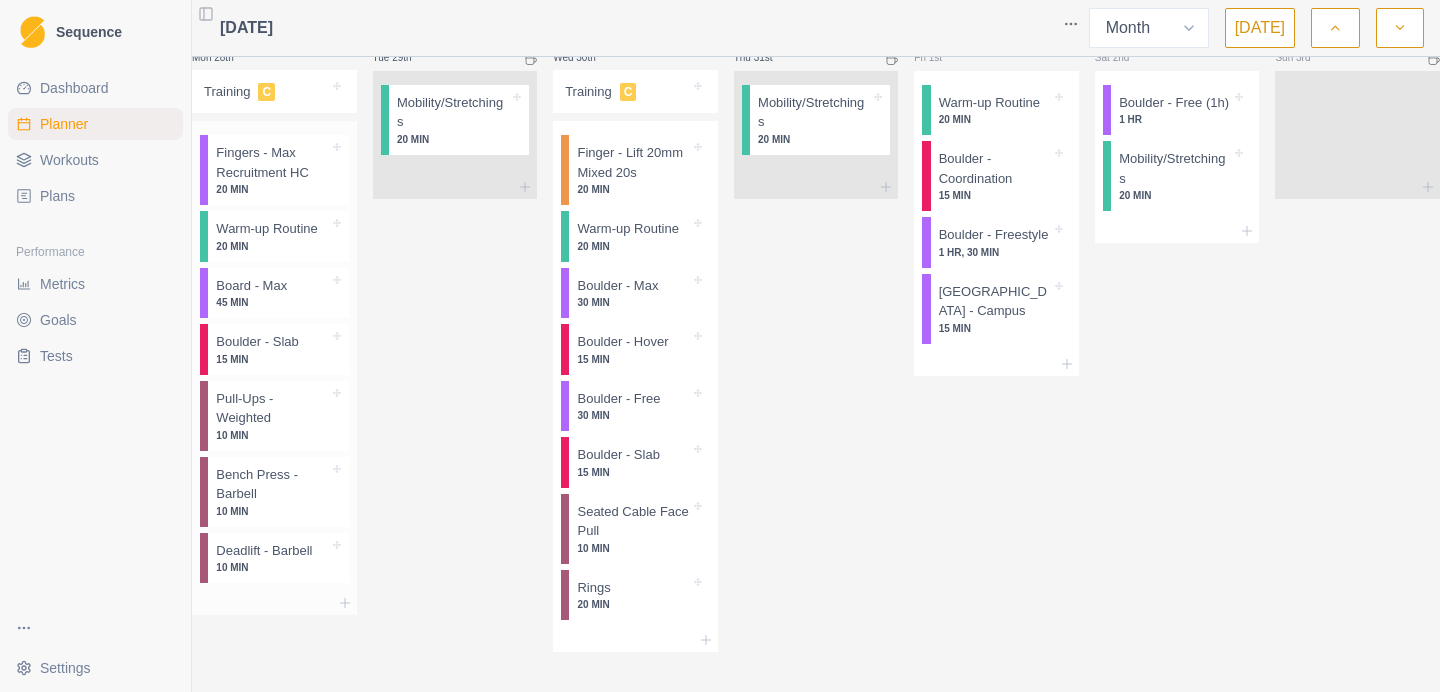 click on "Deadlift - Barbell" at bounding box center (264, 551) 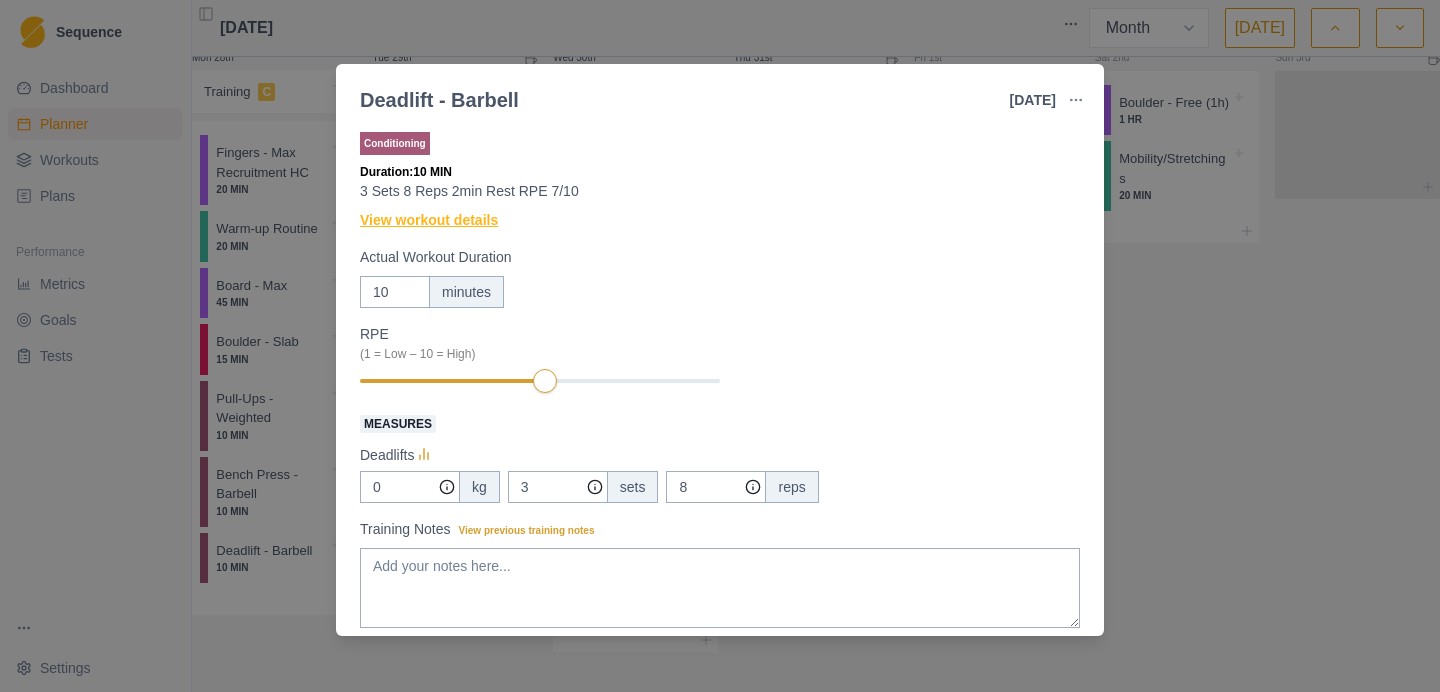 click on "View workout details" at bounding box center (429, 220) 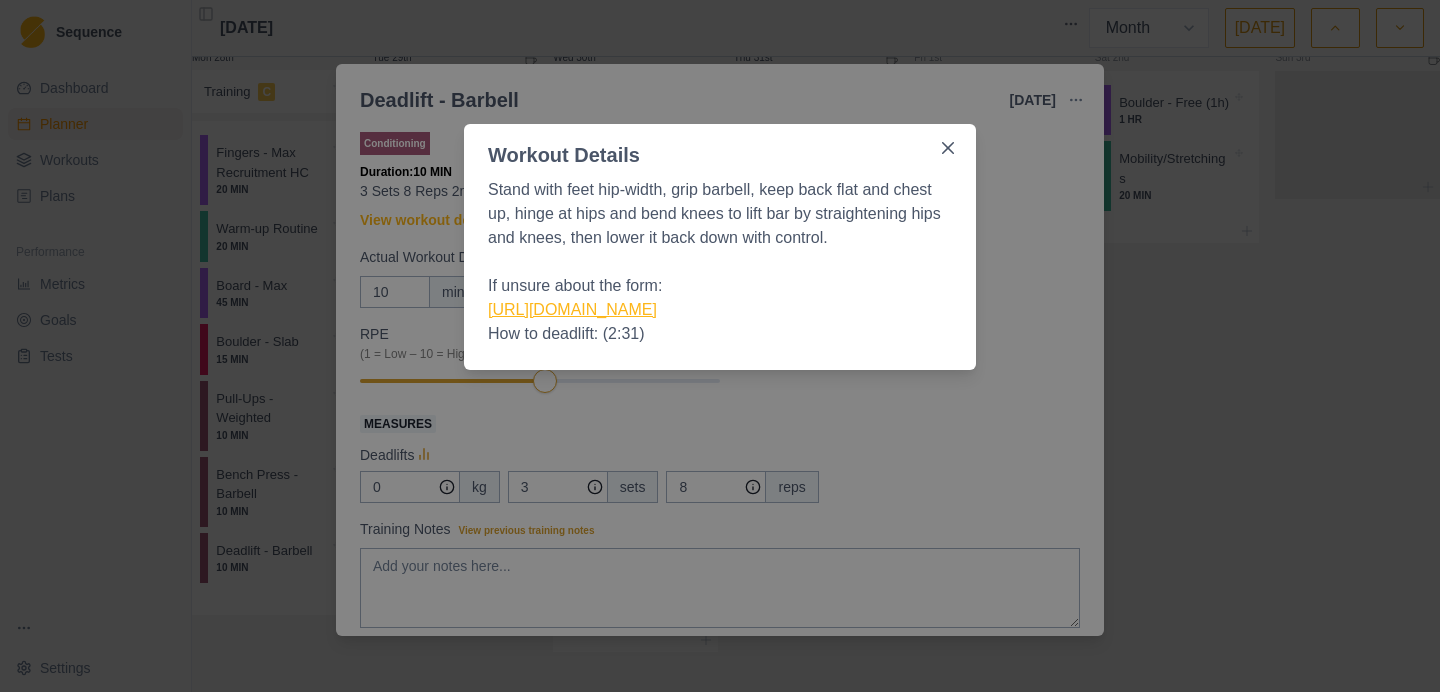 click on "[URL][DOMAIN_NAME]" at bounding box center (572, 309) 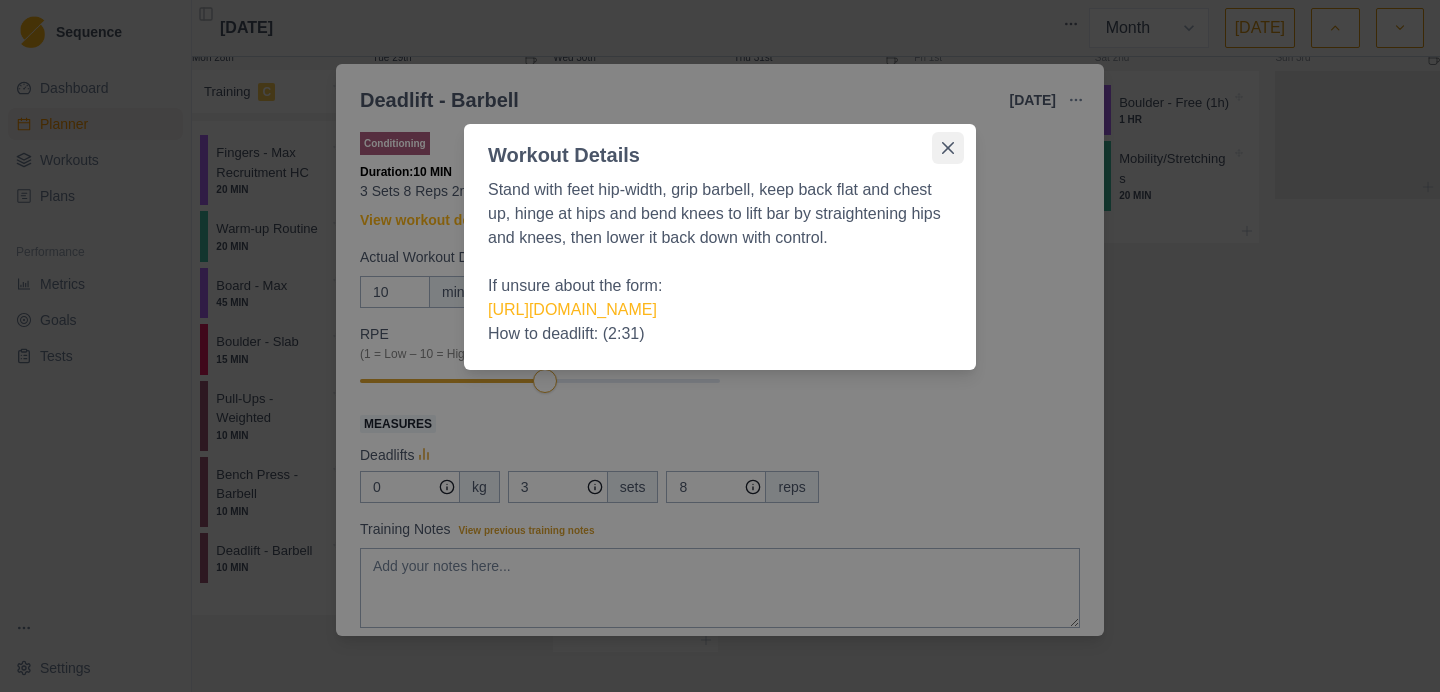 click 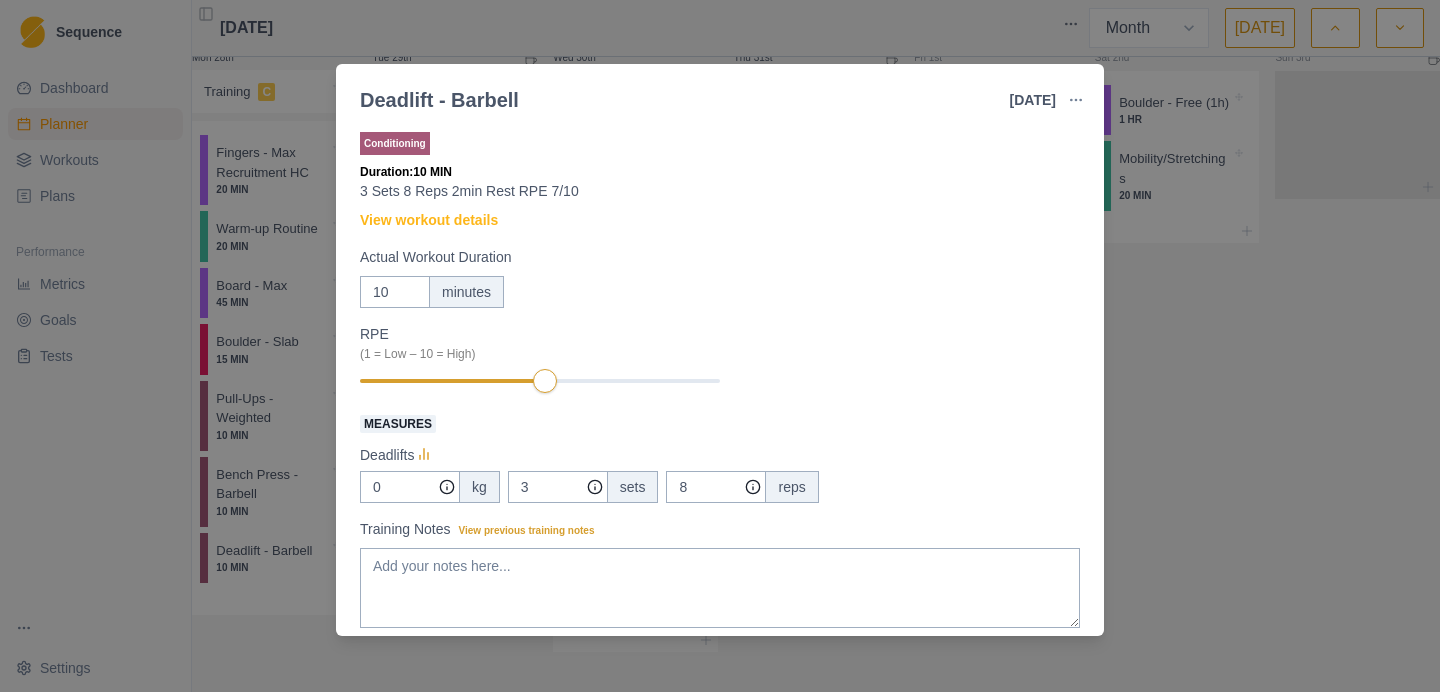 click on "Conditioning Duration:  10 MIN 3 Sets
8 Reps
2min Rest
RPE 7/10 View workout details Actual Workout Duration 10 minutes RPE (1 = Low – 10 = High) Measures Deadlifts 0 kg 3 sets 8 reps Training Notes View previous training notes Mark as Incomplete Complete Workout" at bounding box center (720, 438) 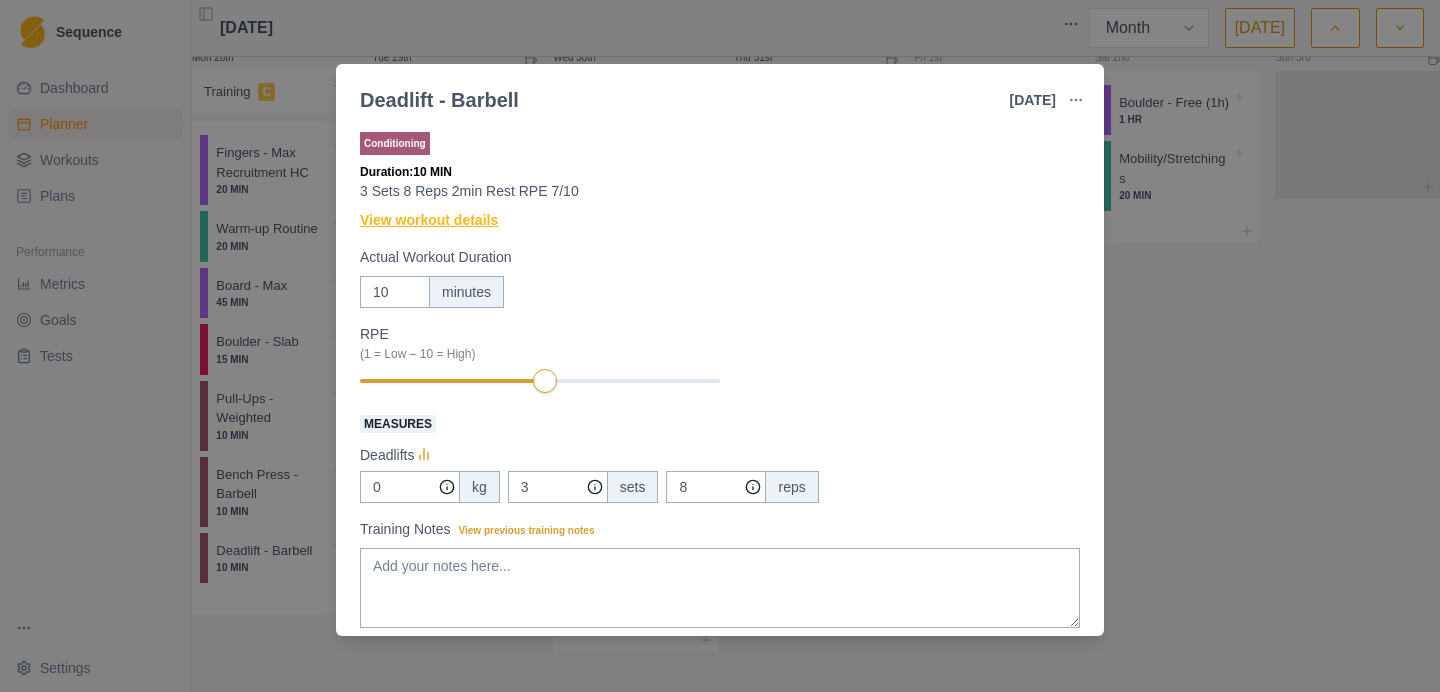 click on "View workout details" at bounding box center [429, 220] 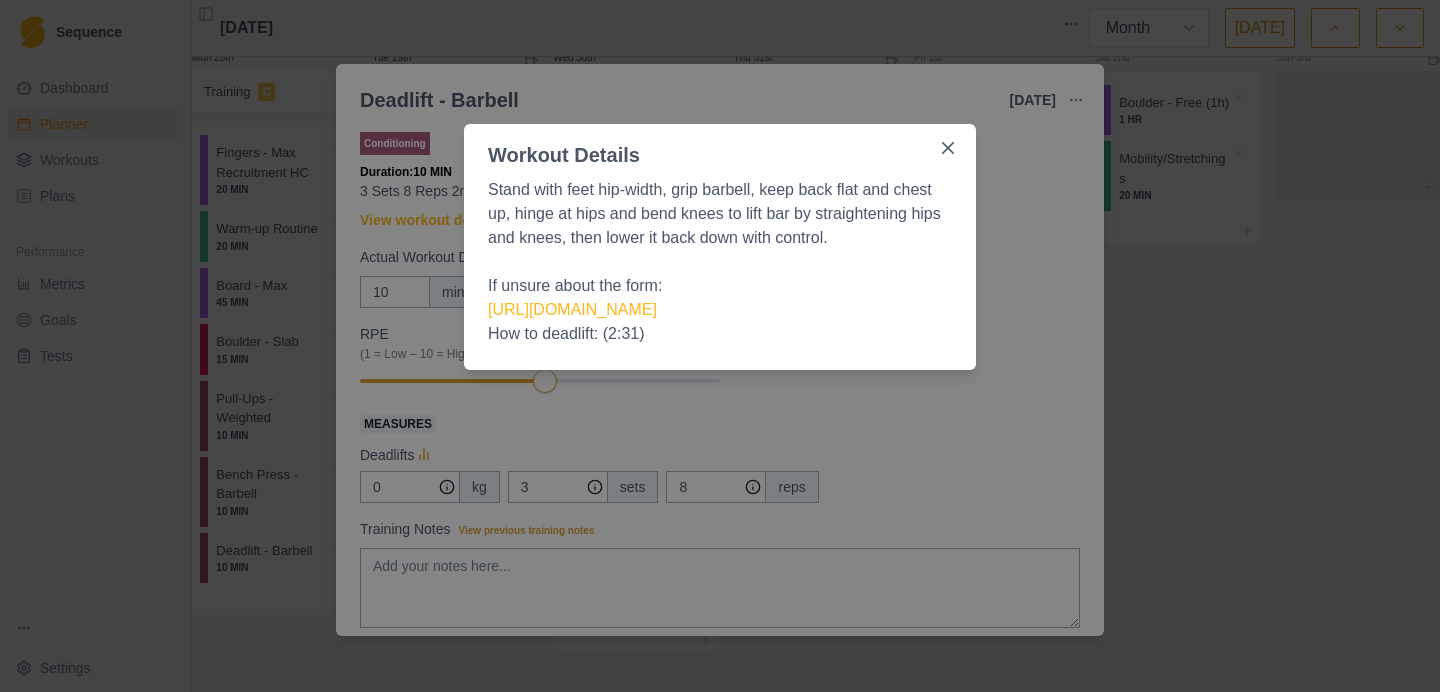 click on "Workout Details Stand with feet hip-width, grip barbell, keep back flat and chest up, hinge at hips and bend knees to lift bar by straightening hips and knees, then lower it back down with control. If unsure about the form: [URL][DOMAIN_NAME] How to deadlift: (2:31)" at bounding box center [720, 346] 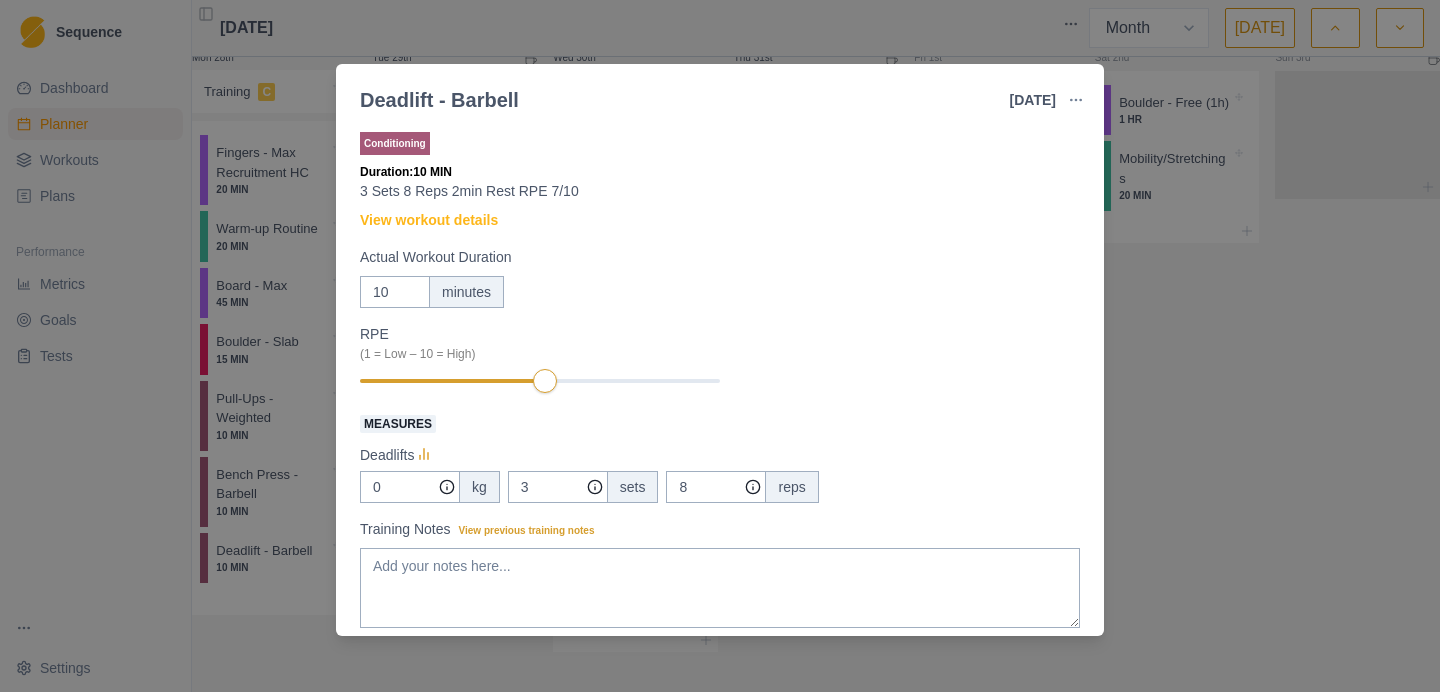 scroll, scrollTop: 121, scrollLeft: 0, axis: vertical 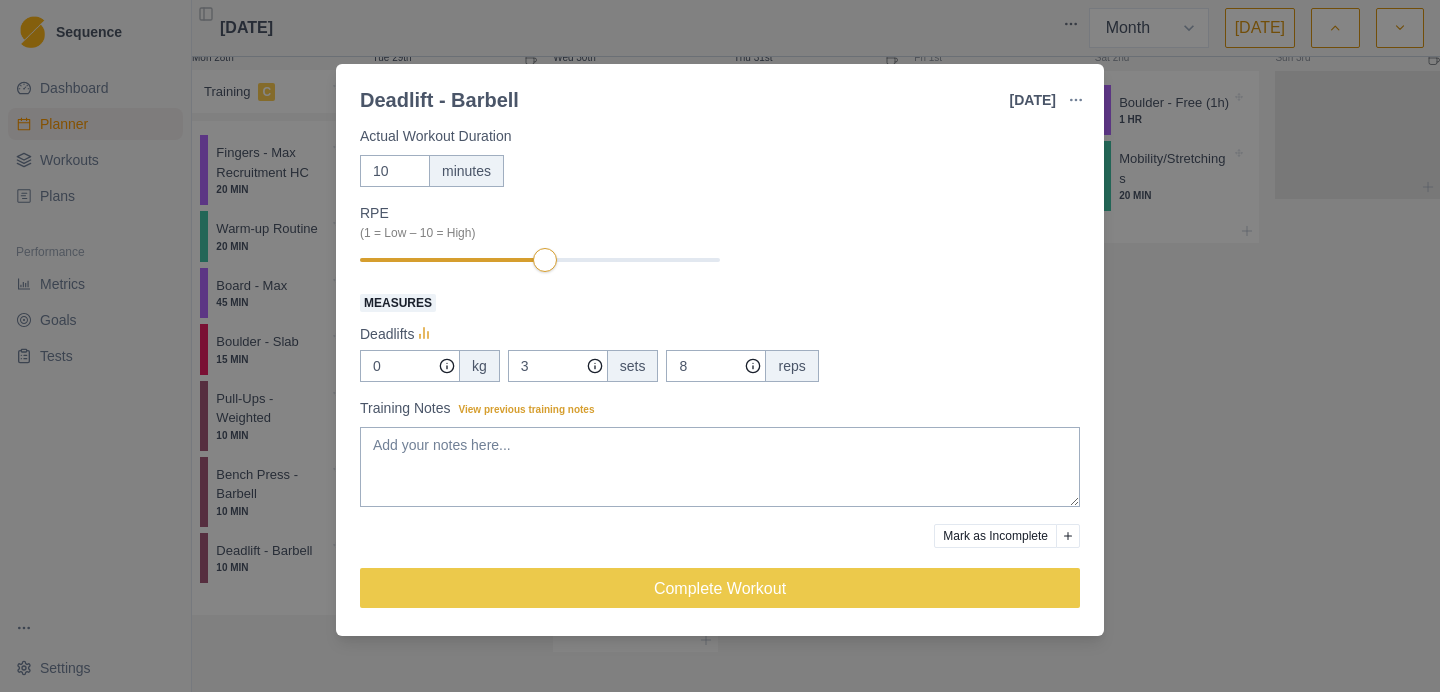 click on "Deadlift - Barbell [DATE] Link To Goal View Workout Metrics Edit Original Workout Reschedule Workout Remove From Schedule Conditioning Duration:  10 MIN 3 Sets
8 Reps
2min Rest
RPE 7/10 View workout details Actual Workout Duration 10 minutes RPE (1 = Low – 10 = High) Measures Deadlifts 0 kg 3 sets 8 reps Training Notes View previous training notes Mark as Incomplete Complete Workout" at bounding box center (720, 346) 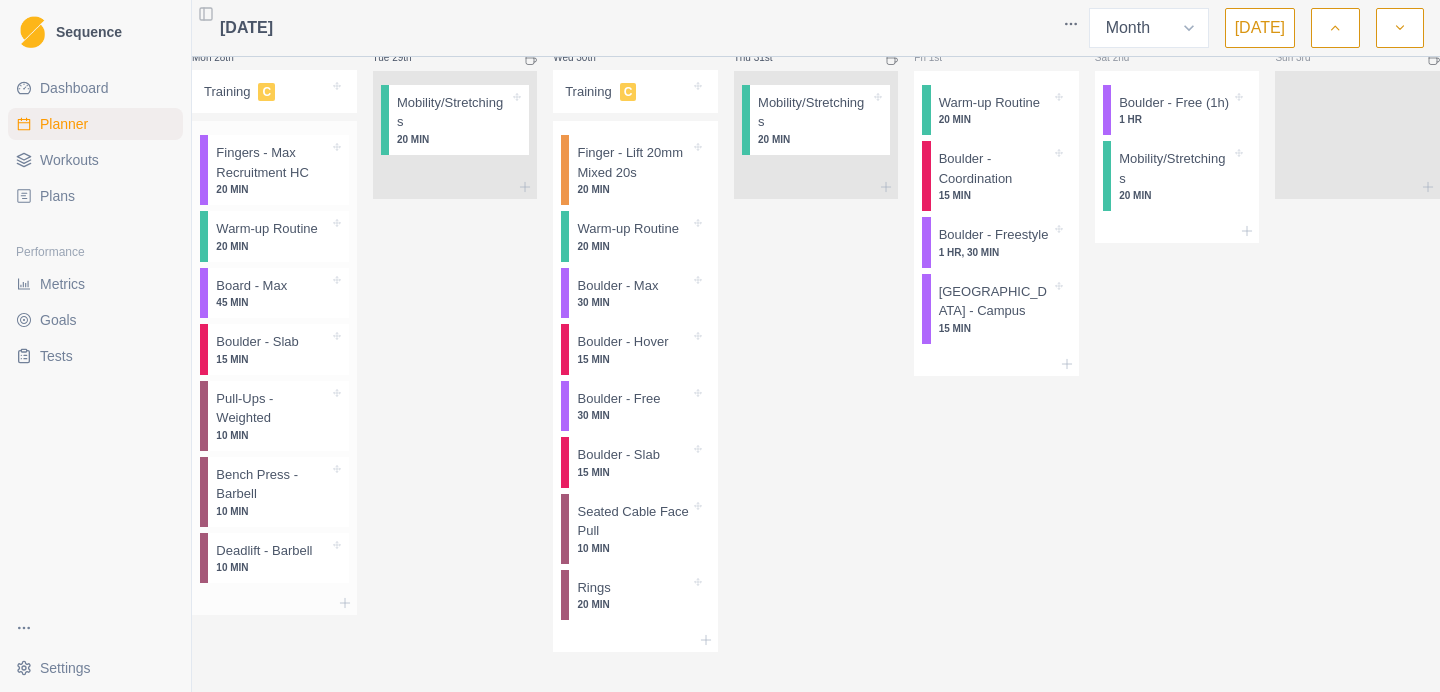 click on "15 MIN" at bounding box center [272, 359] 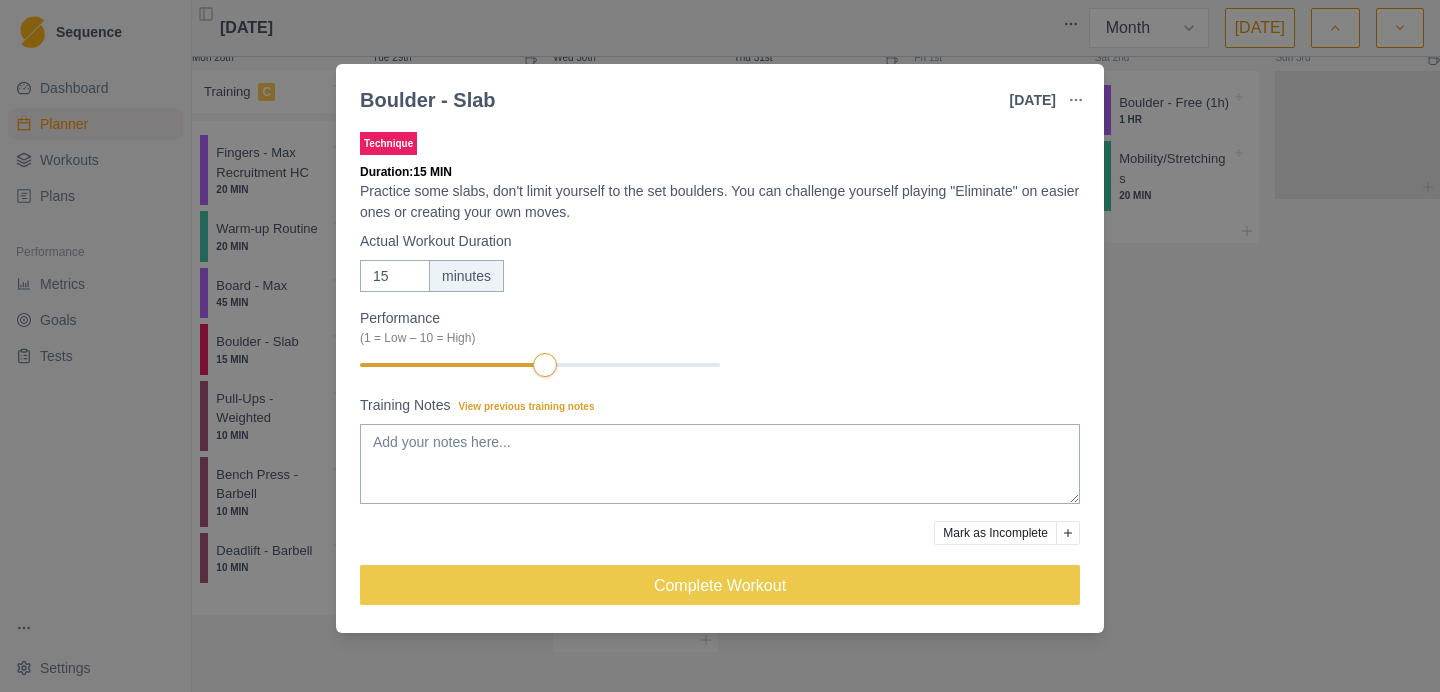 click on "Boulder - Slab [DATE] Link To Goal View Workout Metrics Edit Original Workout Reschedule Workout Remove From Schedule Technique Duration:  15 MIN Practice some slabs, don't limit yourself to the set boulders. You can challenge yourself playing "Eliminate" on easier ones or creating your own moves. Actual Workout Duration 15 minutes Performance (1 = Low – 10 = High) Training Notes View previous training notes Mark as Incomplete Complete Workout" at bounding box center [720, 346] 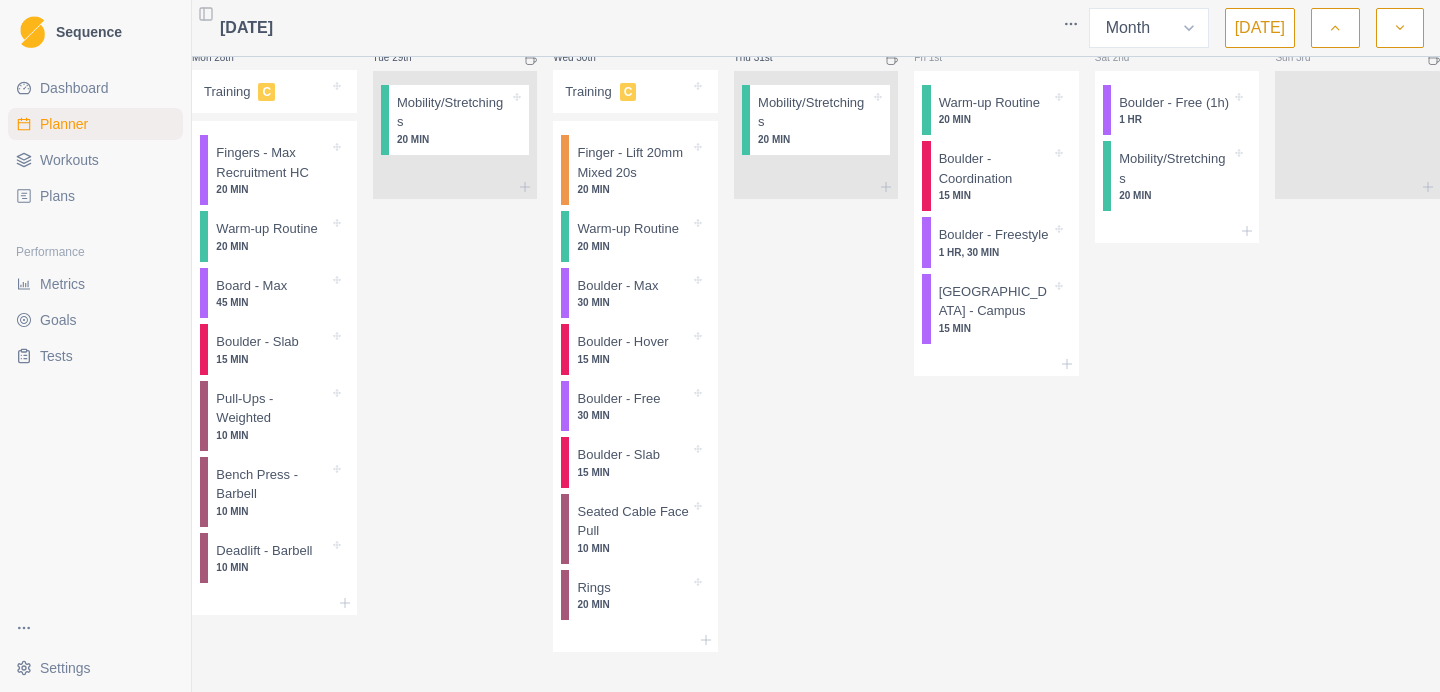 scroll, scrollTop: 1308, scrollLeft: 0, axis: vertical 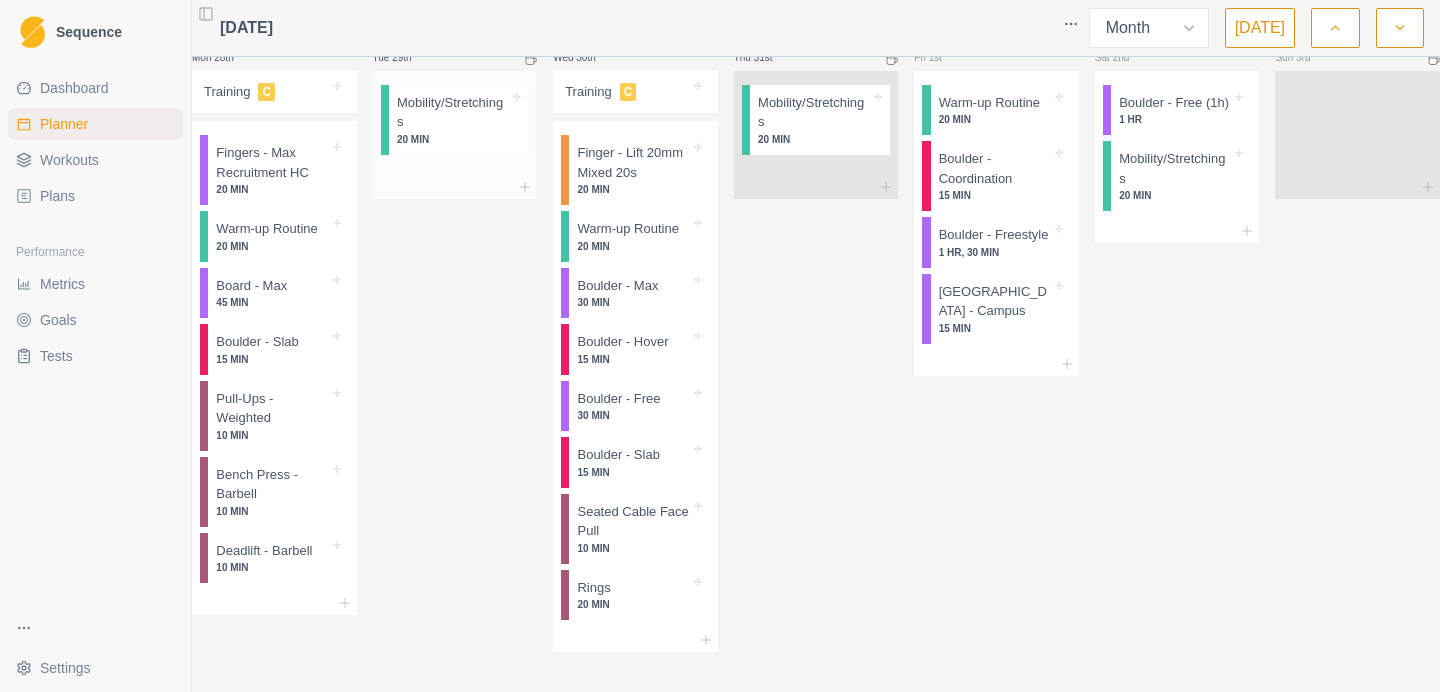 click on "20 MIN" at bounding box center [453, 139] 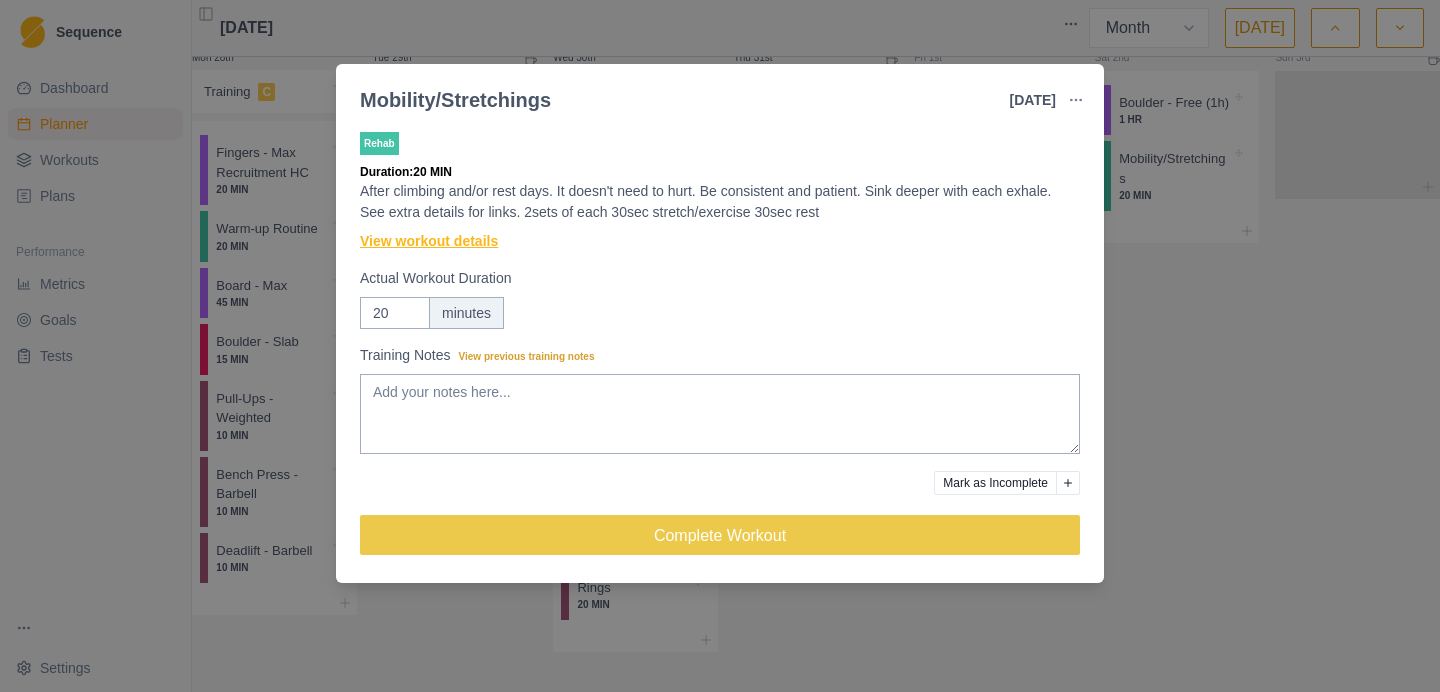 click on "View workout details" at bounding box center (429, 241) 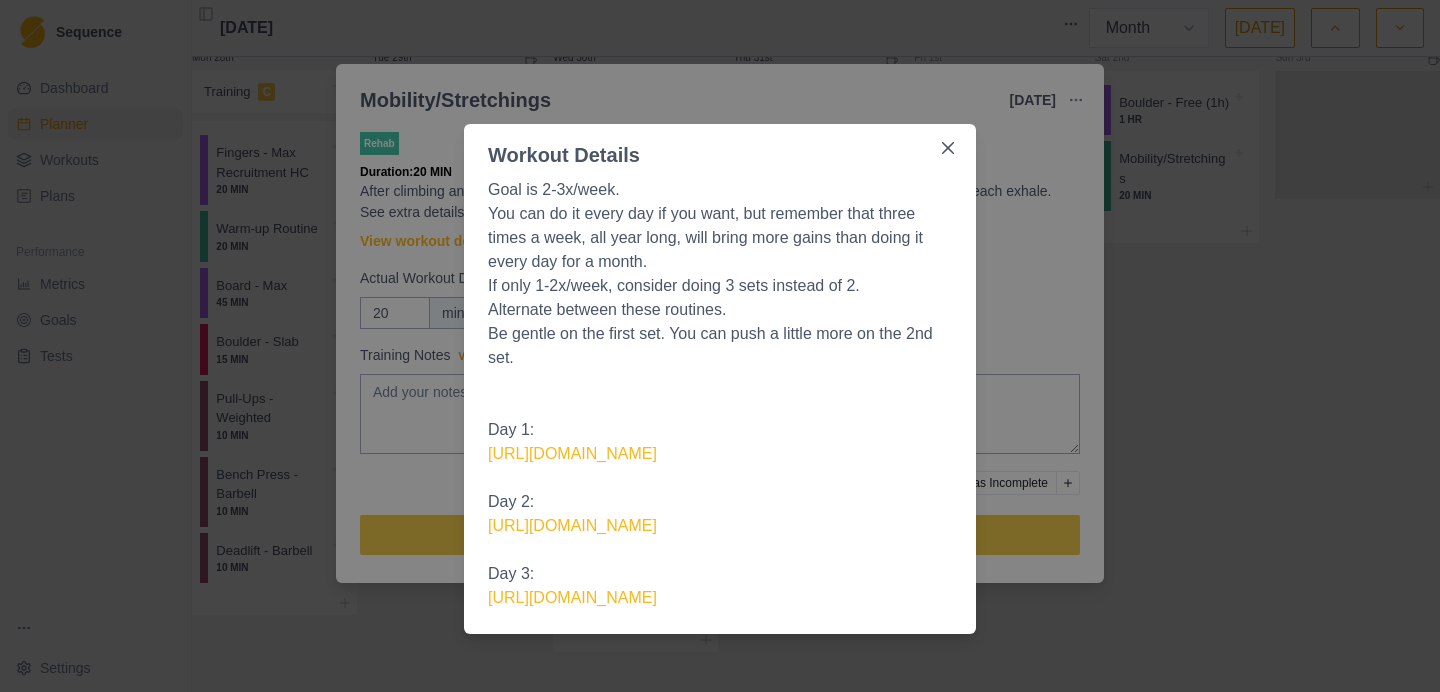 scroll, scrollTop: 18, scrollLeft: 0, axis: vertical 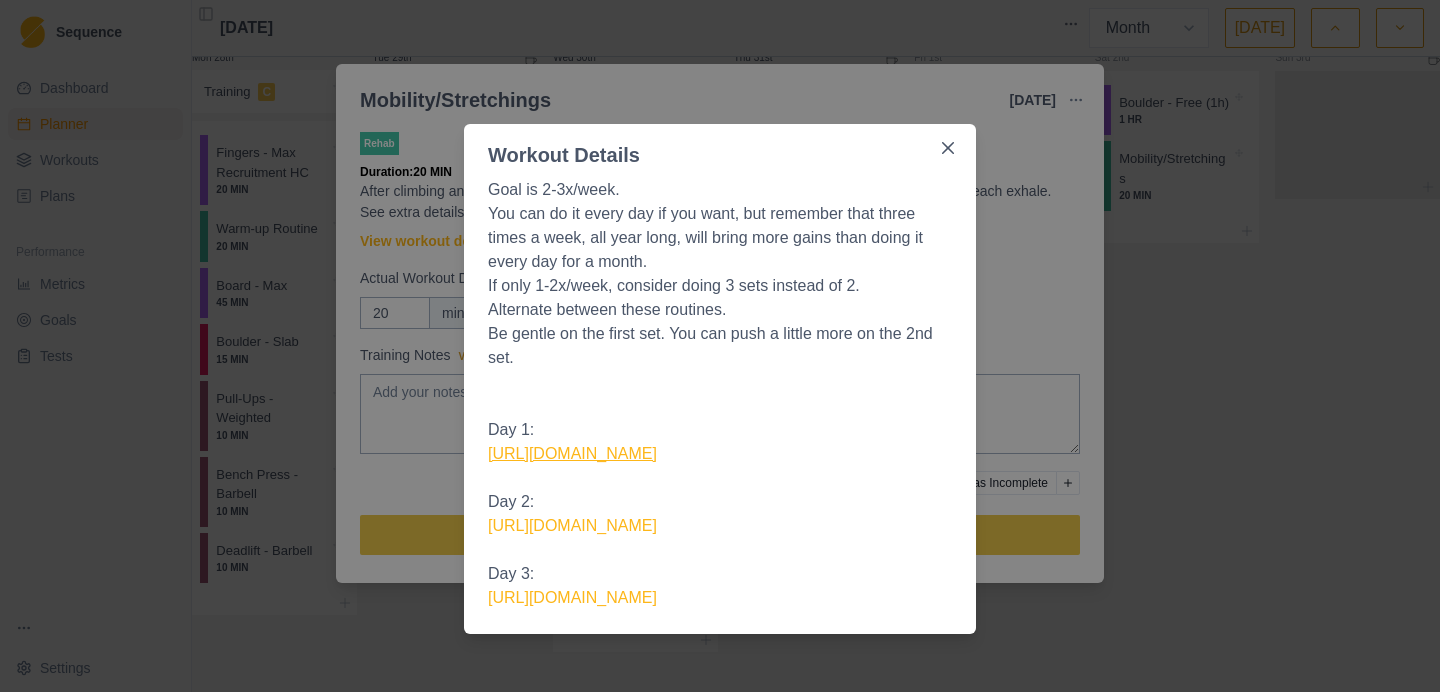 click on "[URL][DOMAIN_NAME]" at bounding box center [572, 453] 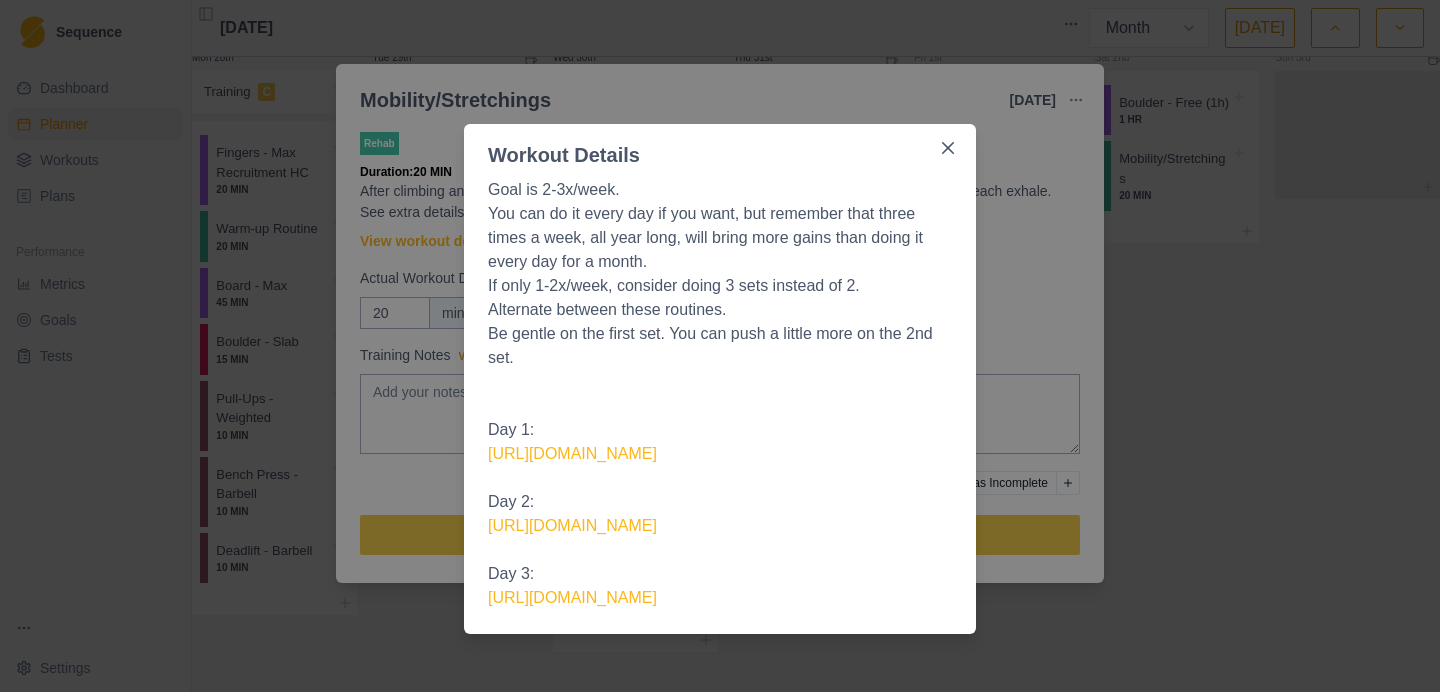 click on "Workout Details Goal is 2-3x/week. You can do it every day if you want, but remember that three times a week, all year long, will bring more gains than doing it every day for a month.  If only 1-2x/week, consider doing 3 sets instead of 2. Alternate between these routines. Be gentle on the first set. You can push a little more on the 2nd set. Day 1: [URL][DOMAIN_NAME] Day 2: [URL][DOMAIN_NAME] Day 3: [URL][DOMAIN_NAME]" at bounding box center [720, 346] 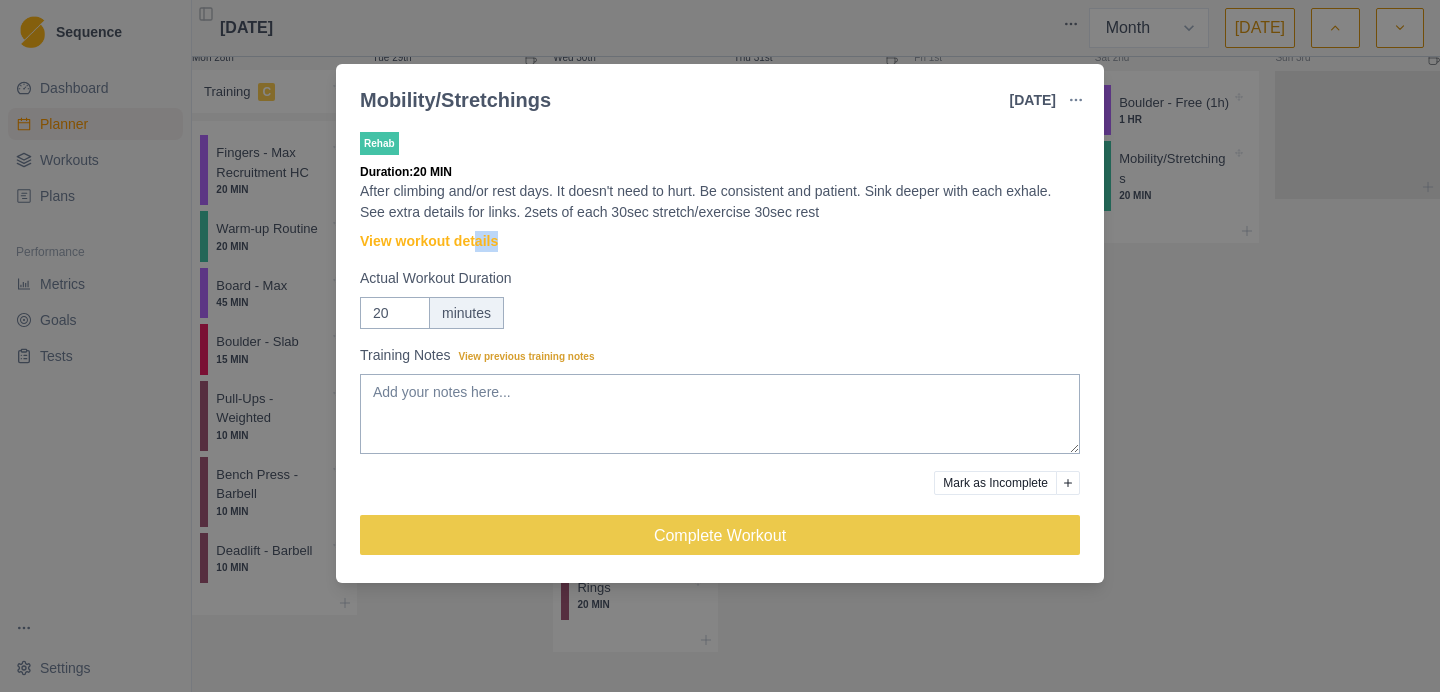 drag, startPoint x: 481, startPoint y: 250, endPoint x: 591, endPoint y: 260, distance: 110.45361 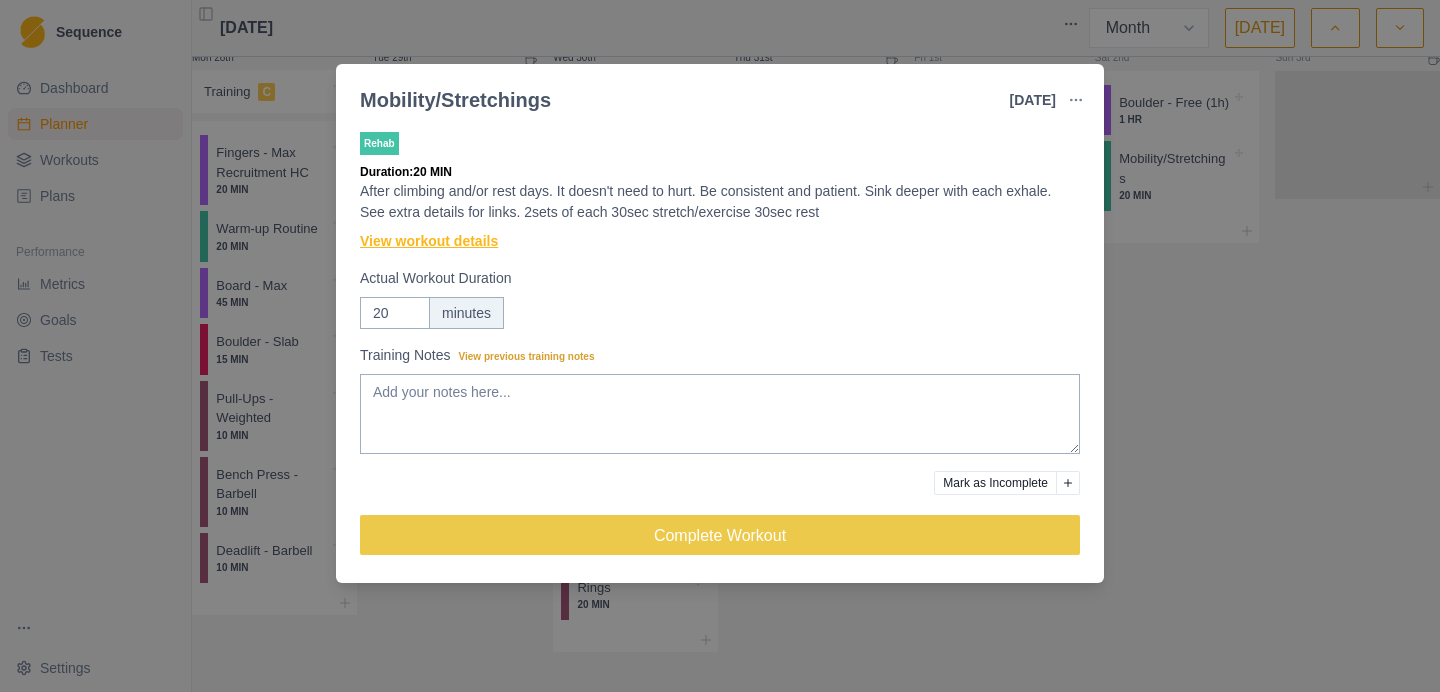 click on "View workout details" at bounding box center (429, 241) 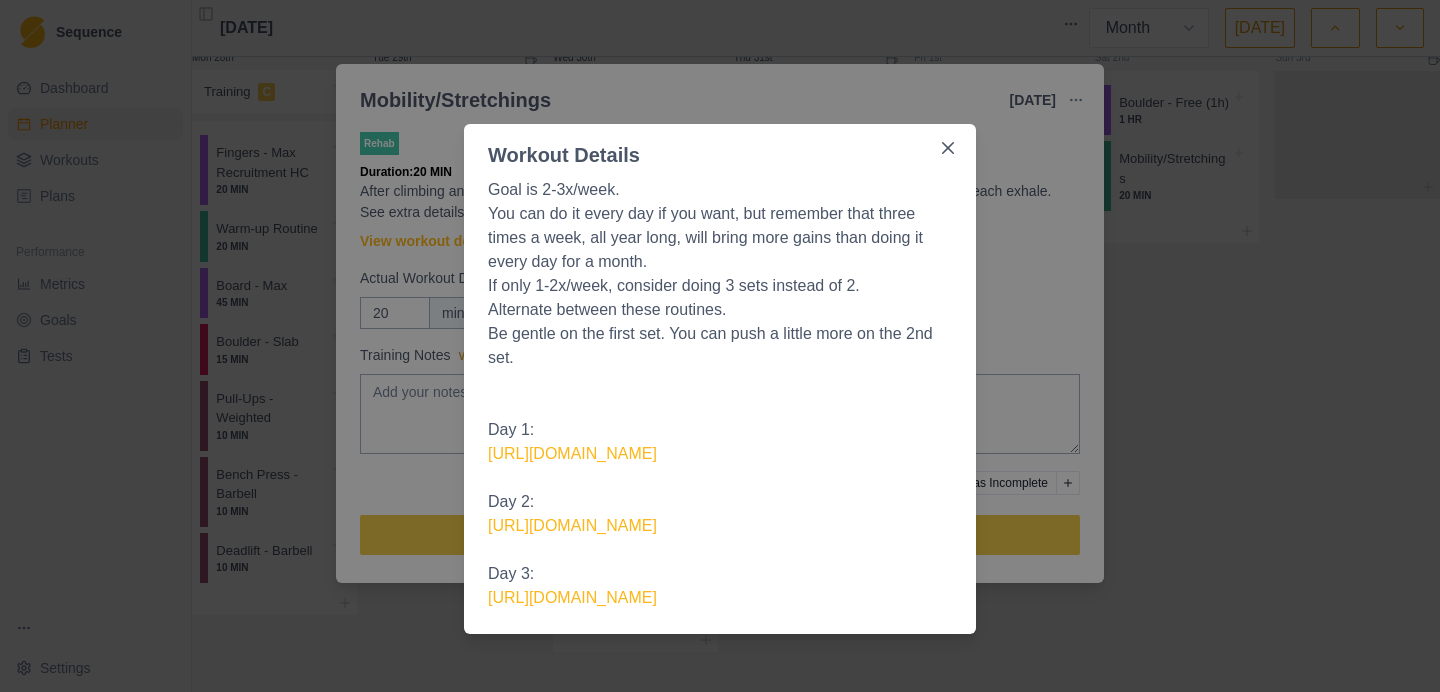 click on "Workout Details Goal is 2-3x/week. You can do it every day if you want, but remember that three times a week, all year long, will bring more gains than doing it every day for a month.  If only 1-2x/week, consider doing 3 sets instead of 2. Alternate between these routines. Be gentle on the first set. You can push a little more on the 2nd set. Day 1: [URL][DOMAIN_NAME] Day 2: [URL][DOMAIN_NAME] Day 3: [URL][DOMAIN_NAME]" at bounding box center [720, 346] 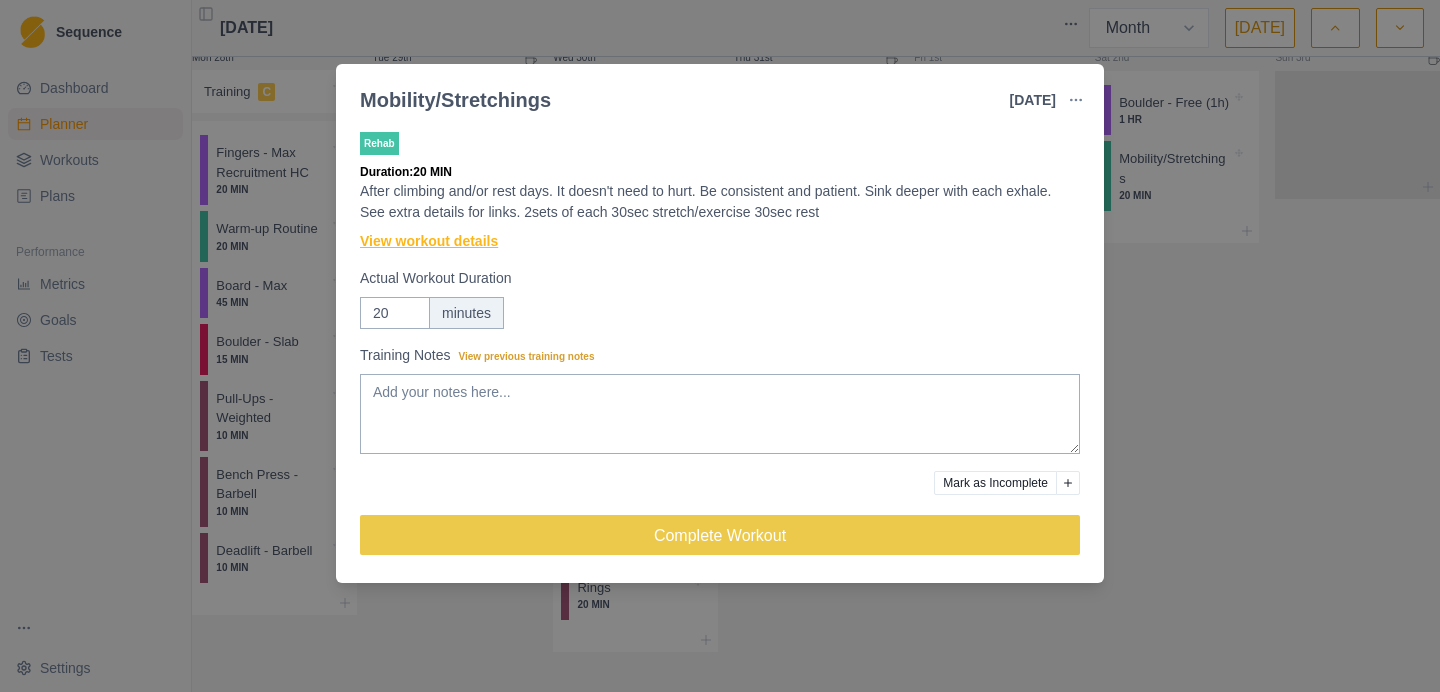 click on "View workout details" at bounding box center [429, 241] 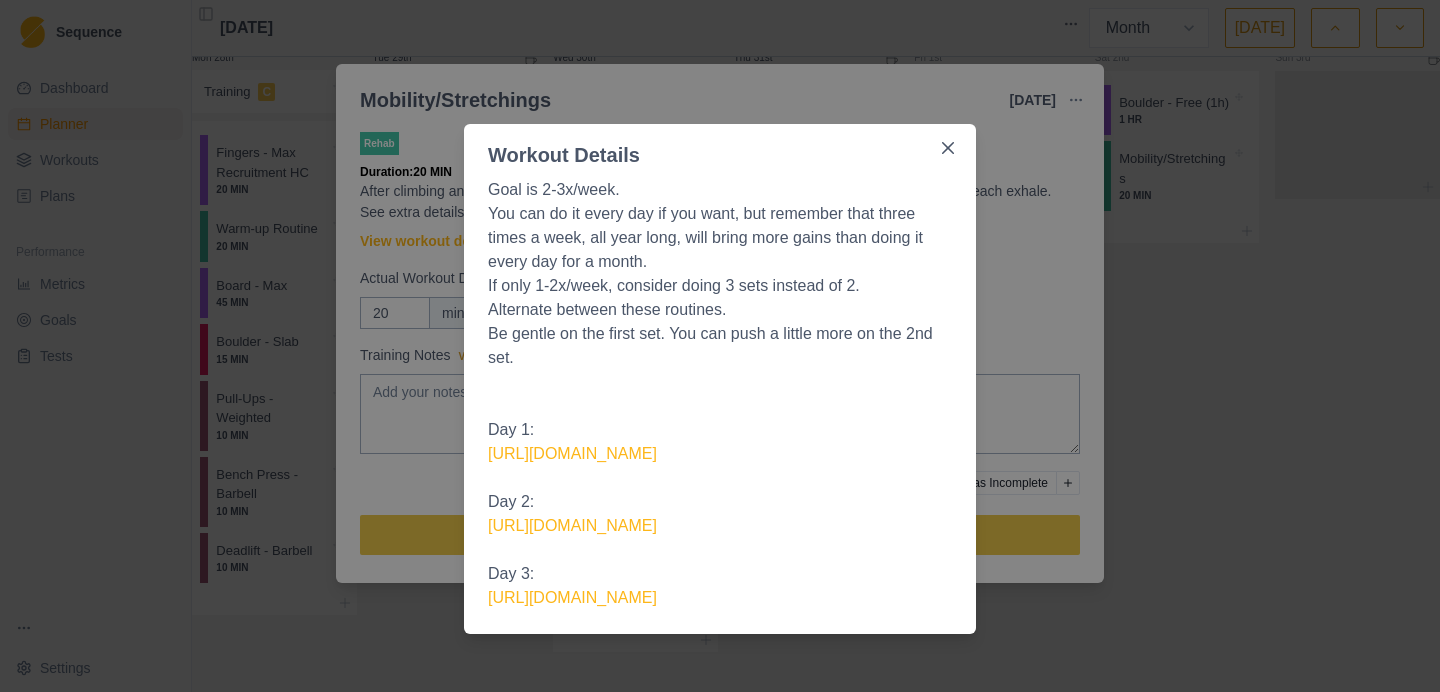 scroll, scrollTop: 18, scrollLeft: 0, axis: vertical 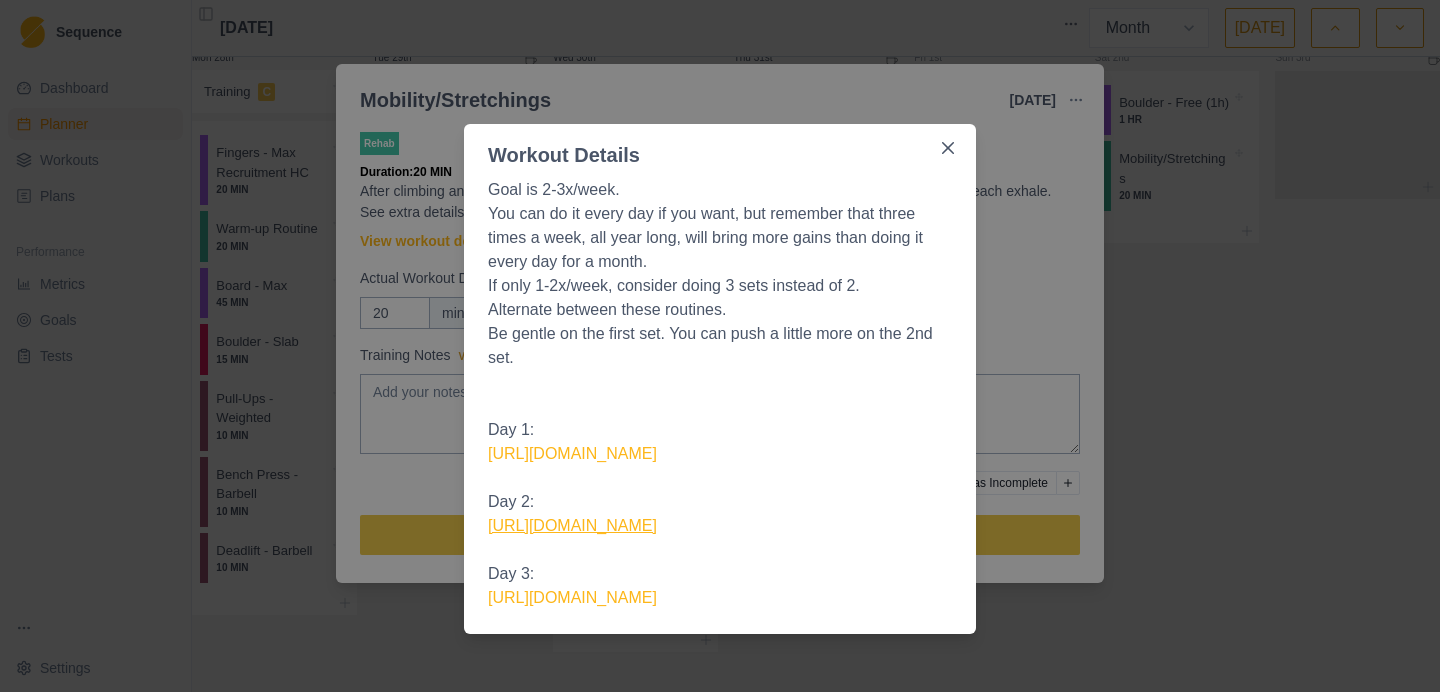 click on "[URL][DOMAIN_NAME]" at bounding box center [572, 525] 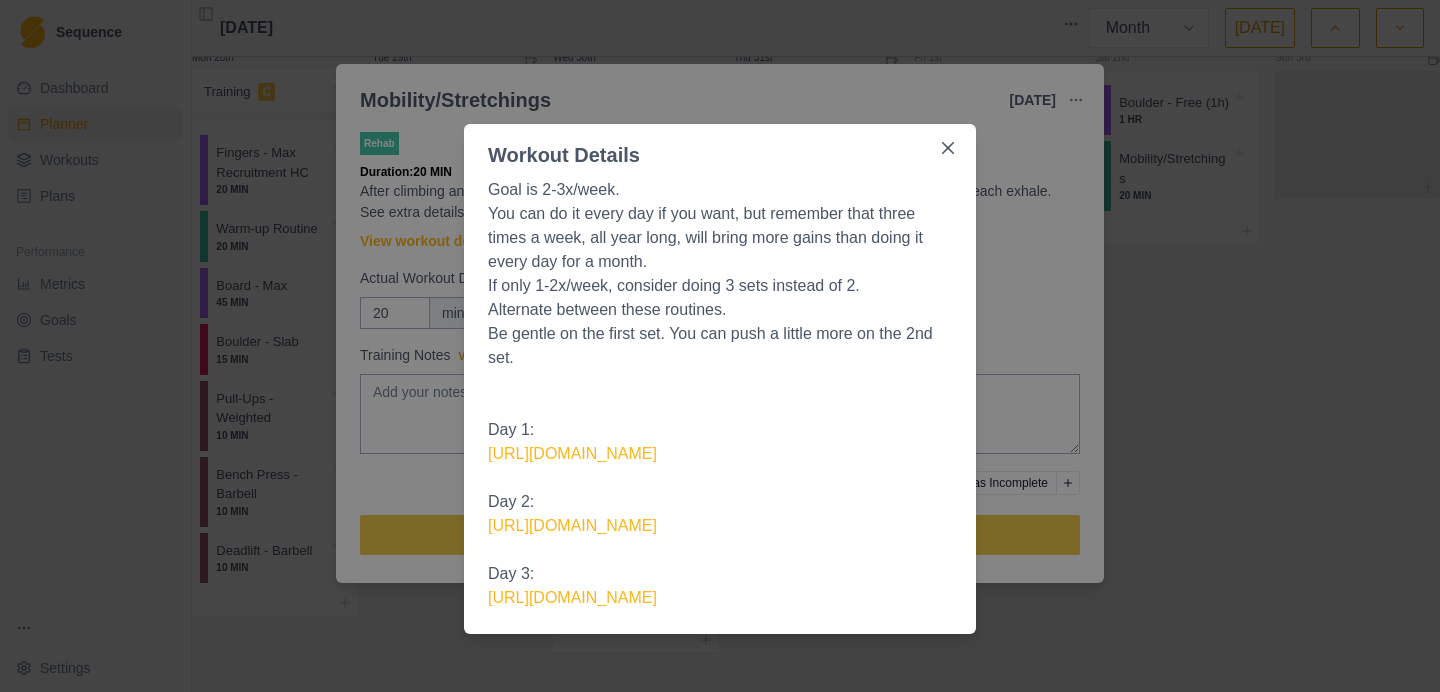 click on "Workout Details Goal is 2-3x/week. You can do it every day if you want, but remember that three times a week, all year long, will bring more gains than doing it every day for a month.  If only 1-2x/week, consider doing 3 sets instead of 2. Alternate between these routines. Be gentle on the first set. You can push a little more on the 2nd set. Day 1: [URL][DOMAIN_NAME] Day 2: [URL][DOMAIN_NAME] Day 3: [URL][DOMAIN_NAME]" at bounding box center (720, 346) 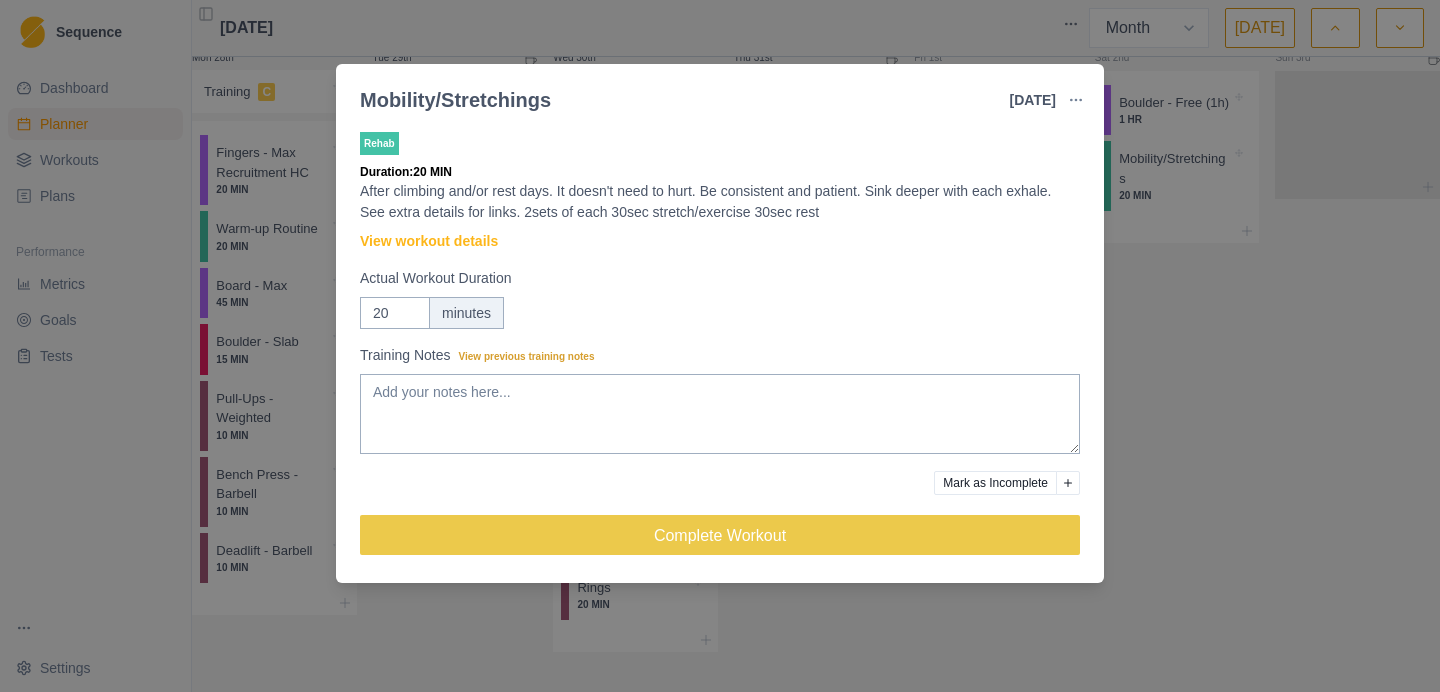 click on "Mobility/Stretchings [DATE] Link To Goal View Workout Metrics Edit Original Workout Reschedule Workout Remove From Schedule Rehab Duration:  20 MIN After climbing and/or rest days. It doesn't need to hurt. Be consistent and patient. Sink deeper with each exhale. See extra details for links.
2sets of each
30sec stretch/exercise
30sec rest View workout details Actual Workout Duration 20 minutes Training Notes View previous training notes Mark as Incomplete Complete Workout" at bounding box center (720, 346) 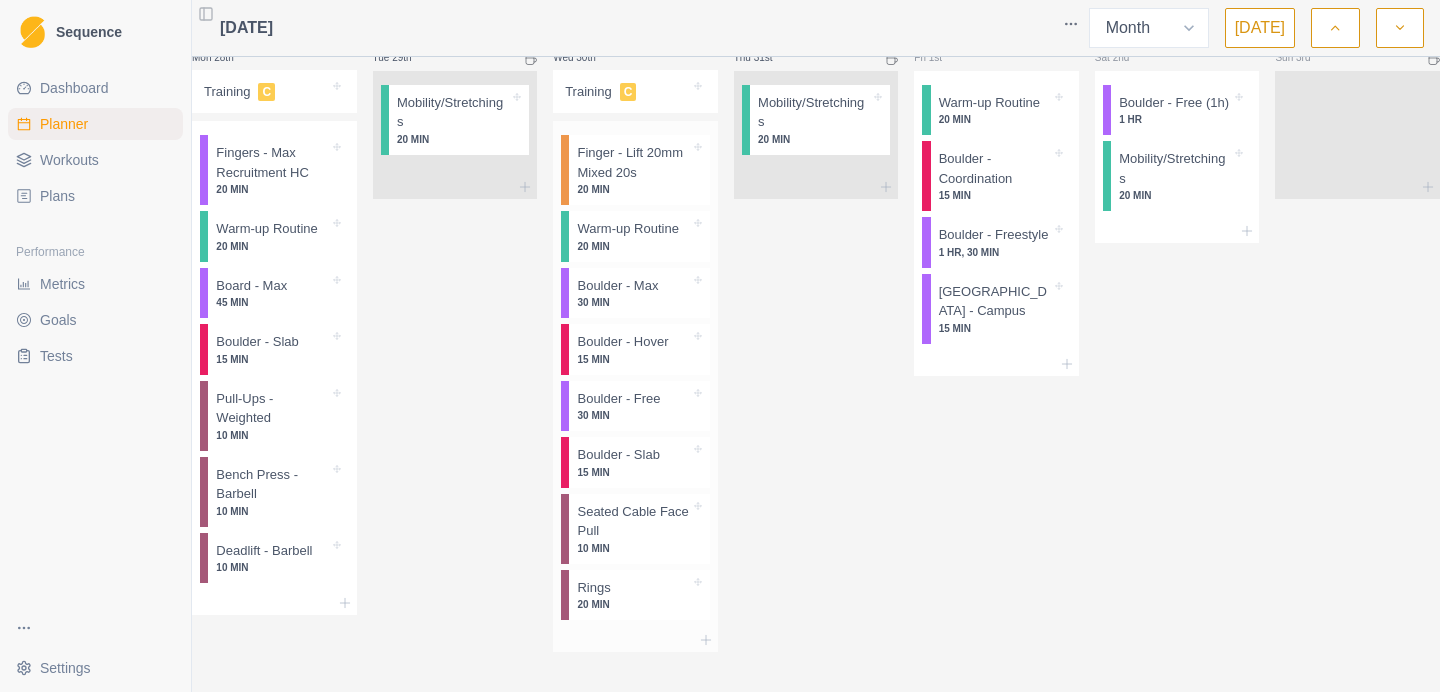 scroll, scrollTop: 1300, scrollLeft: 0, axis: vertical 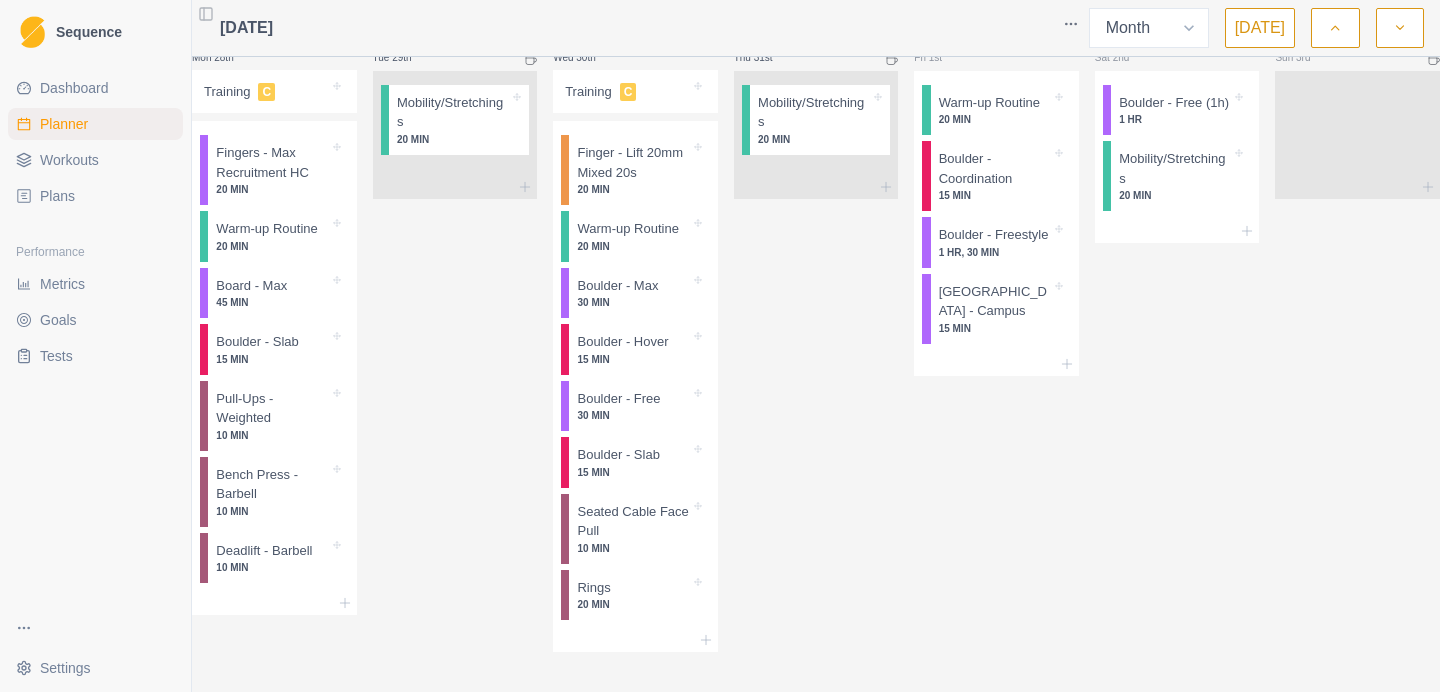 click on "Metrics" at bounding box center [62, 284] 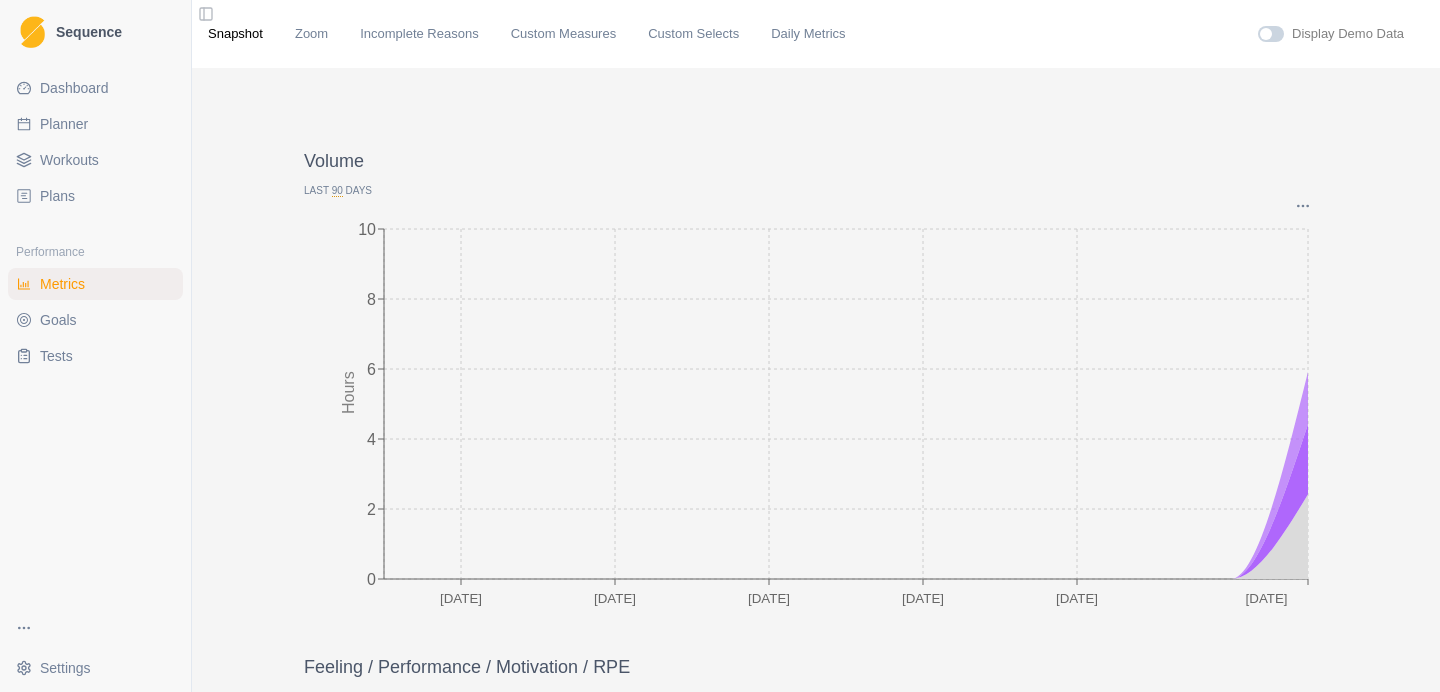 click on "Goals" at bounding box center [58, 320] 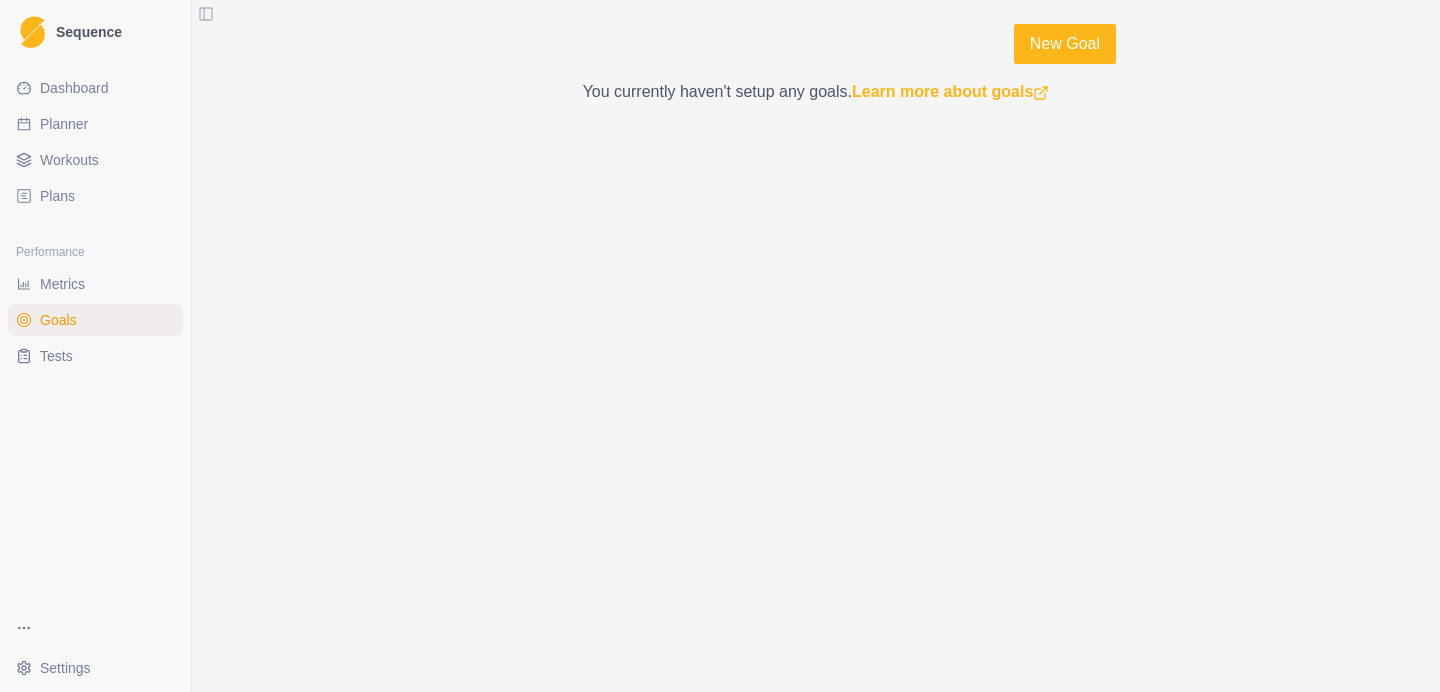 click on "Tests" at bounding box center (56, 356) 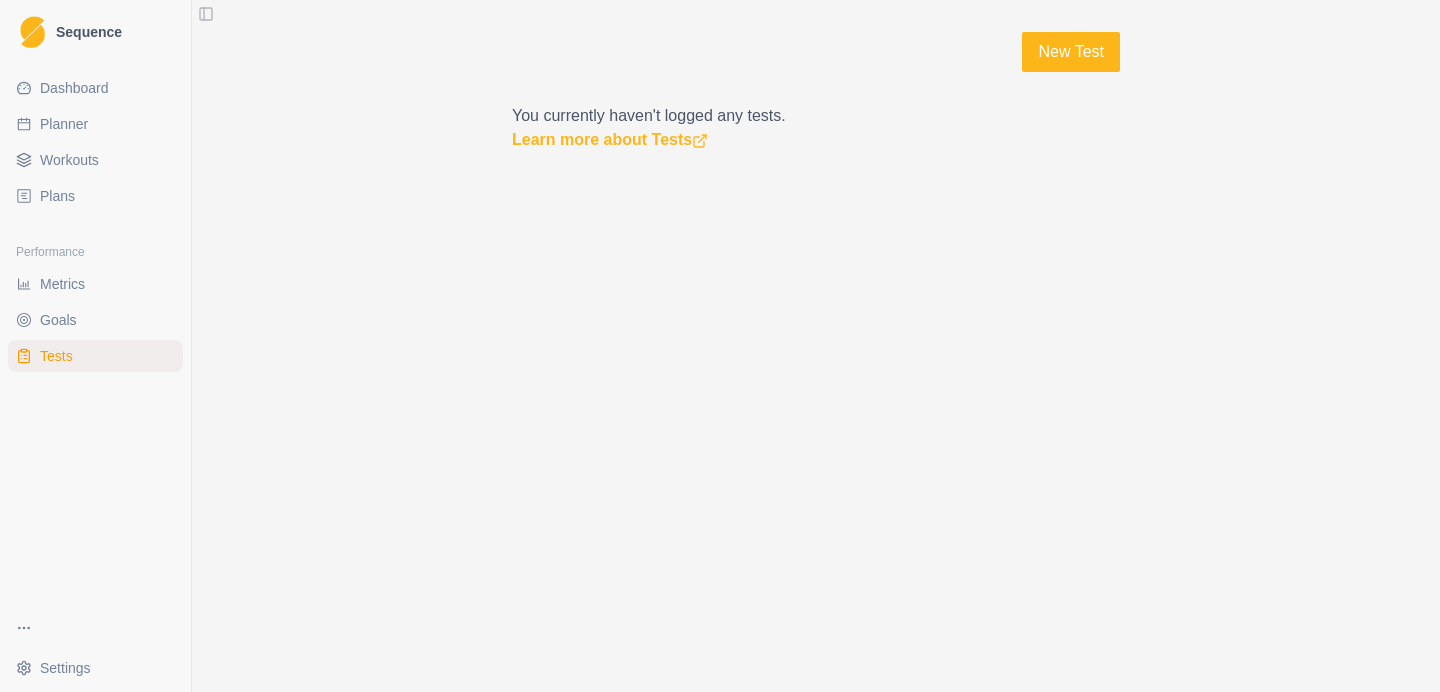 click on "Metrics" at bounding box center (62, 284) 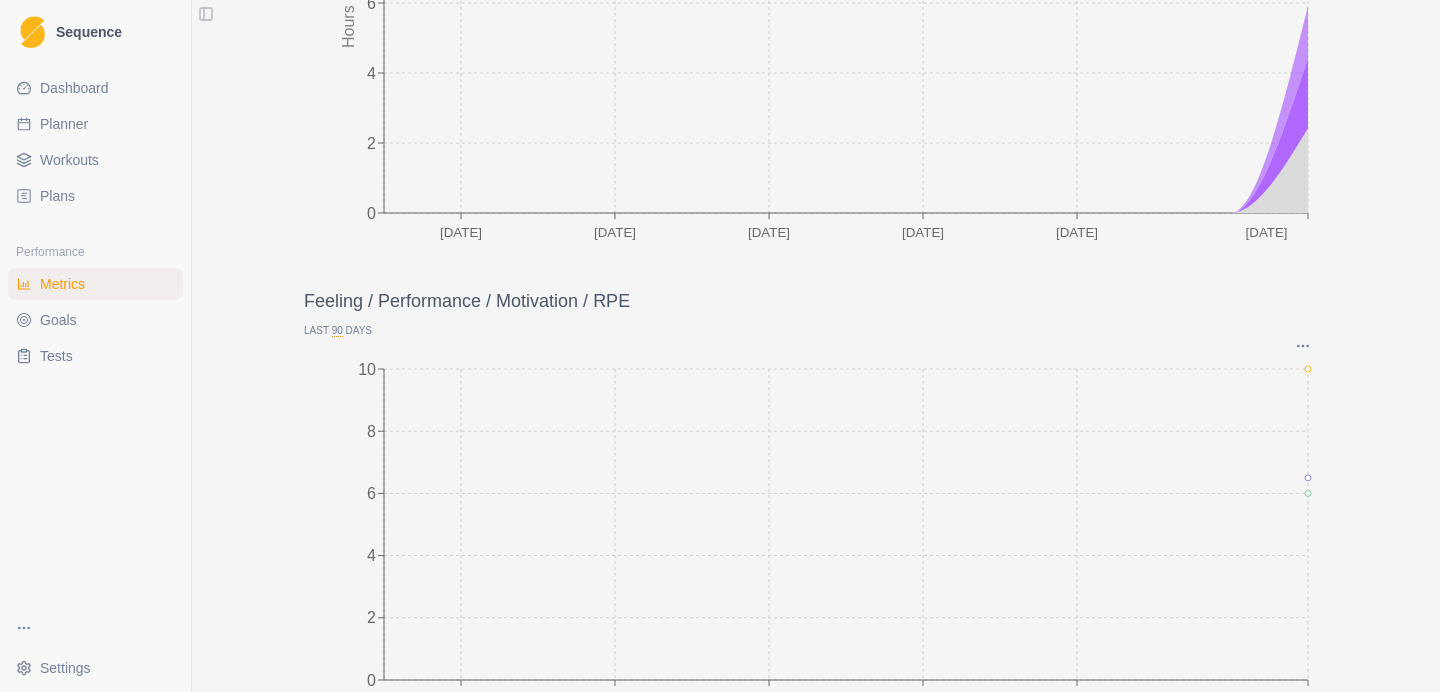 scroll, scrollTop: 0, scrollLeft: 0, axis: both 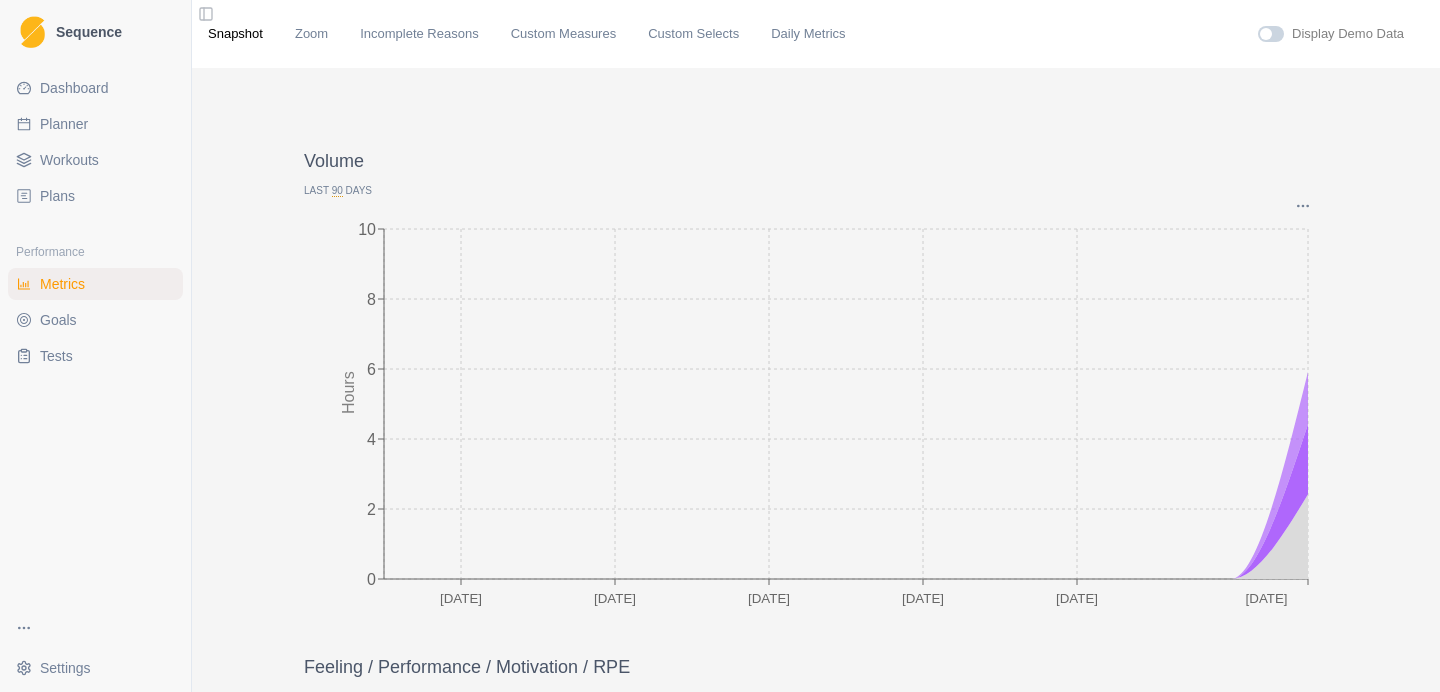 click on "Dashboard Planner Workouts Plans" at bounding box center [95, 142] 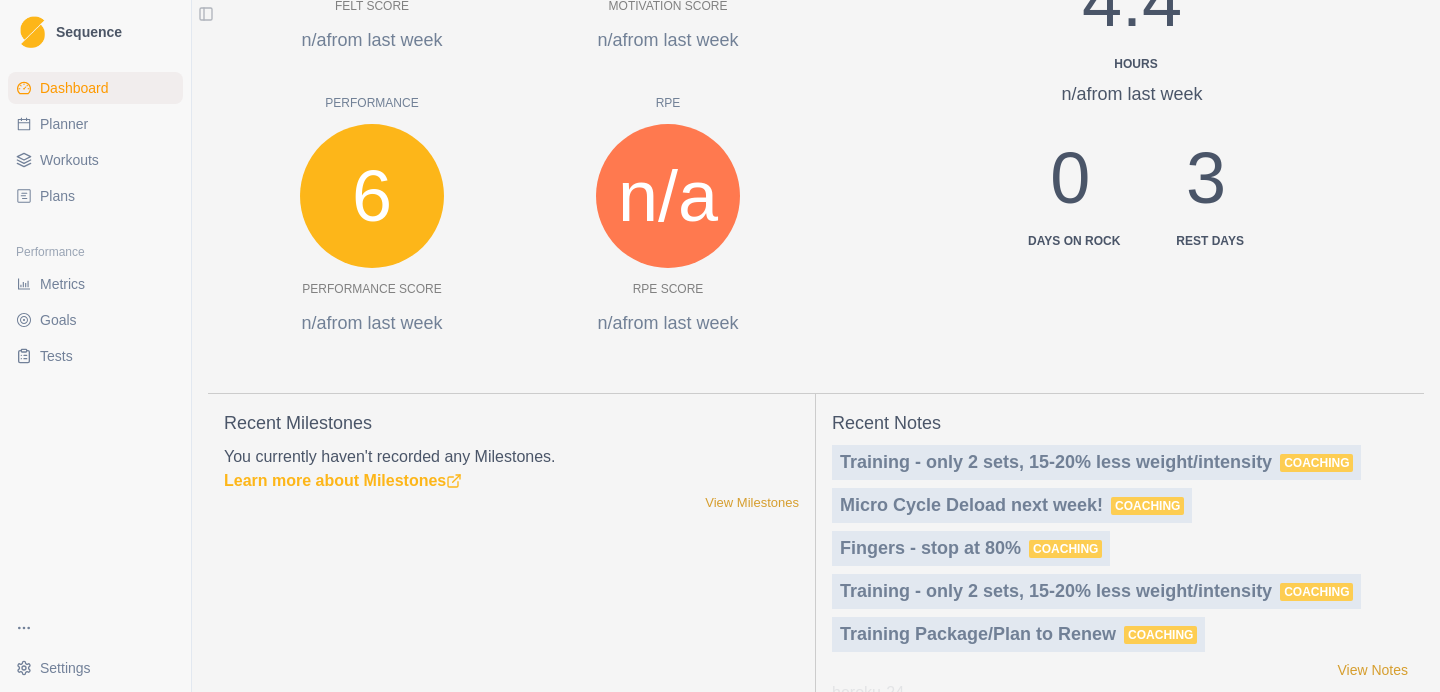 scroll, scrollTop: 0, scrollLeft: 0, axis: both 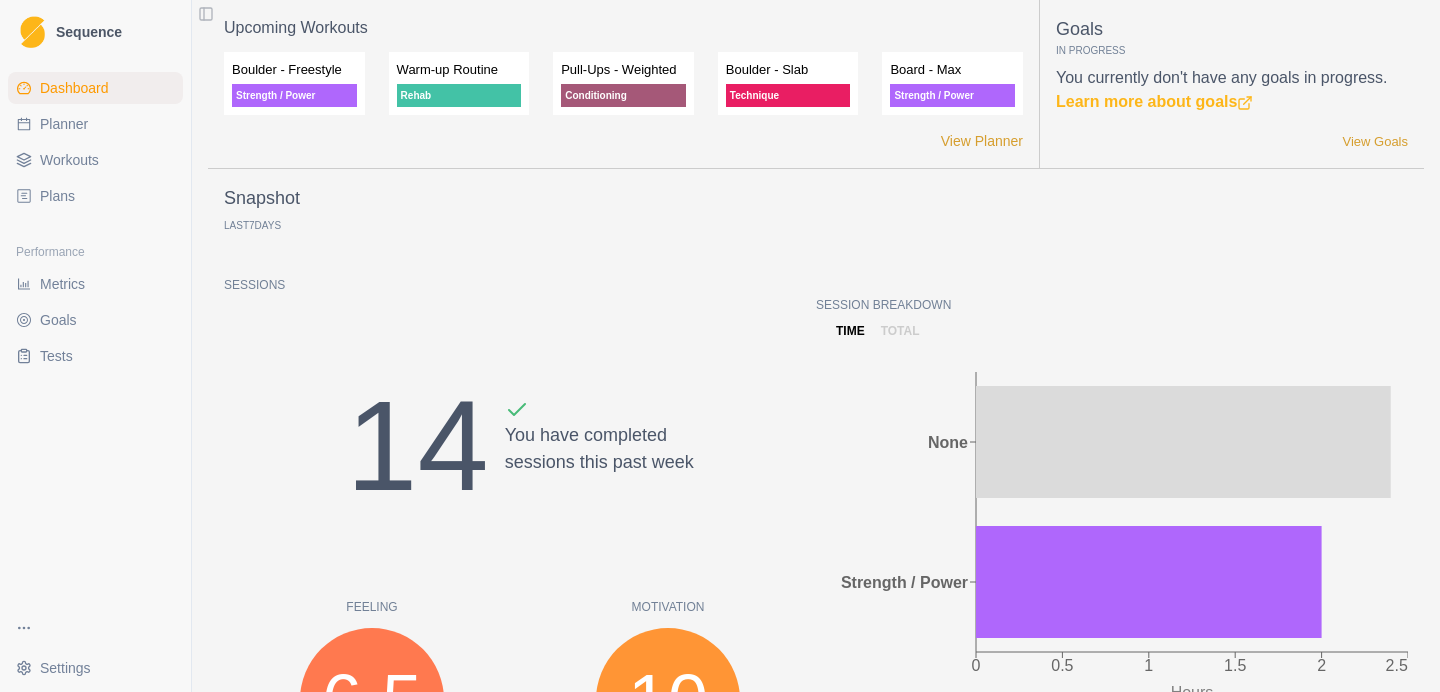 click on "Planner" at bounding box center [64, 124] 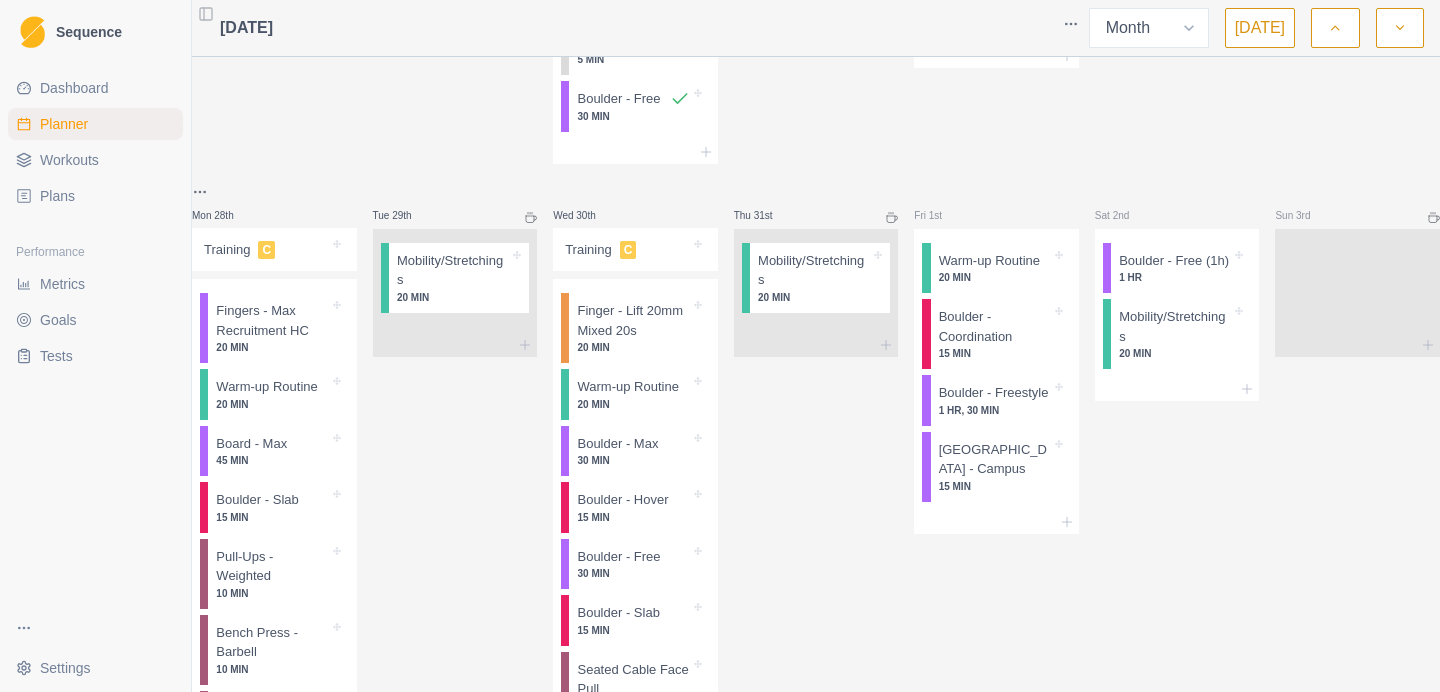 scroll, scrollTop: 1382, scrollLeft: 0, axis: vertical 